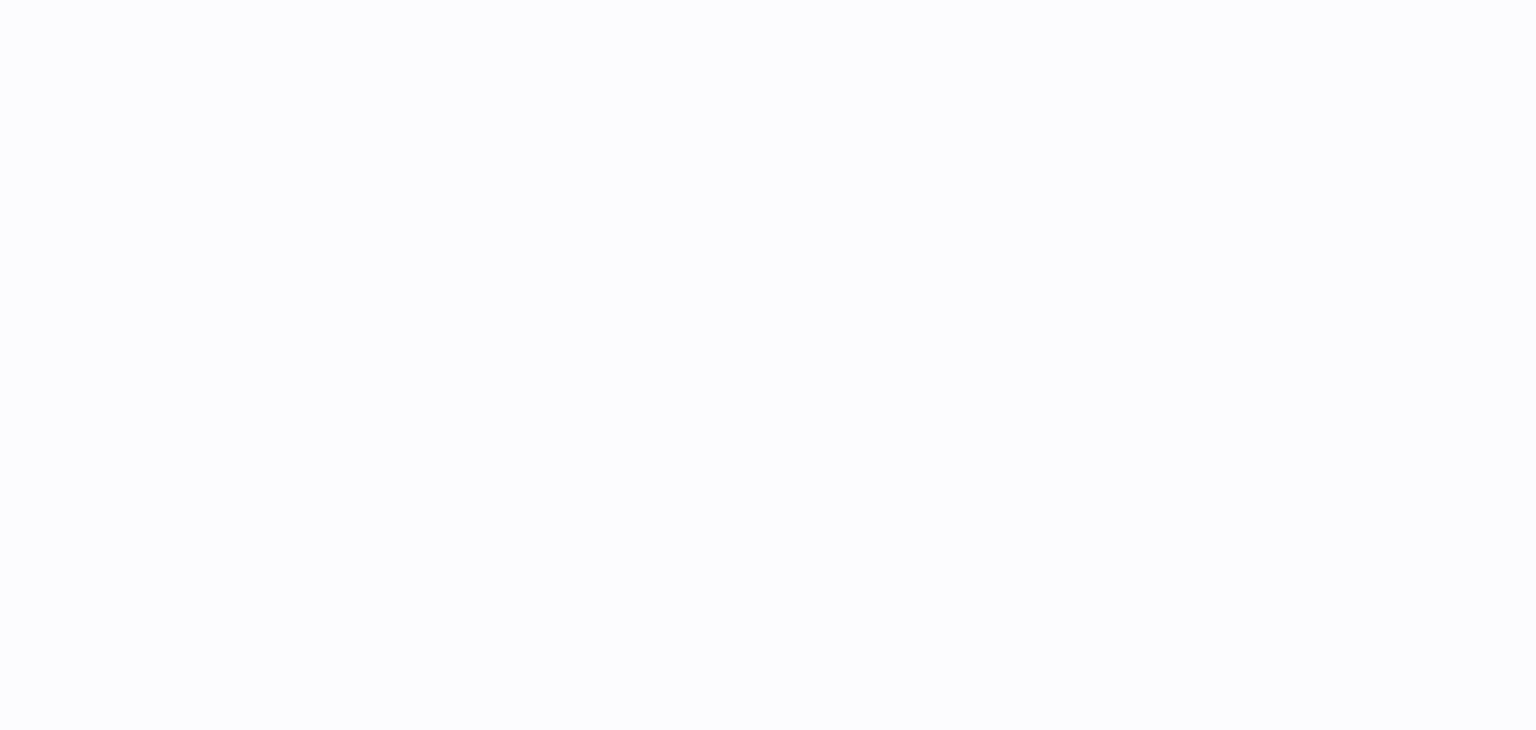 scroll, scrollTop: 0, scrollLeft: 0, axis: both 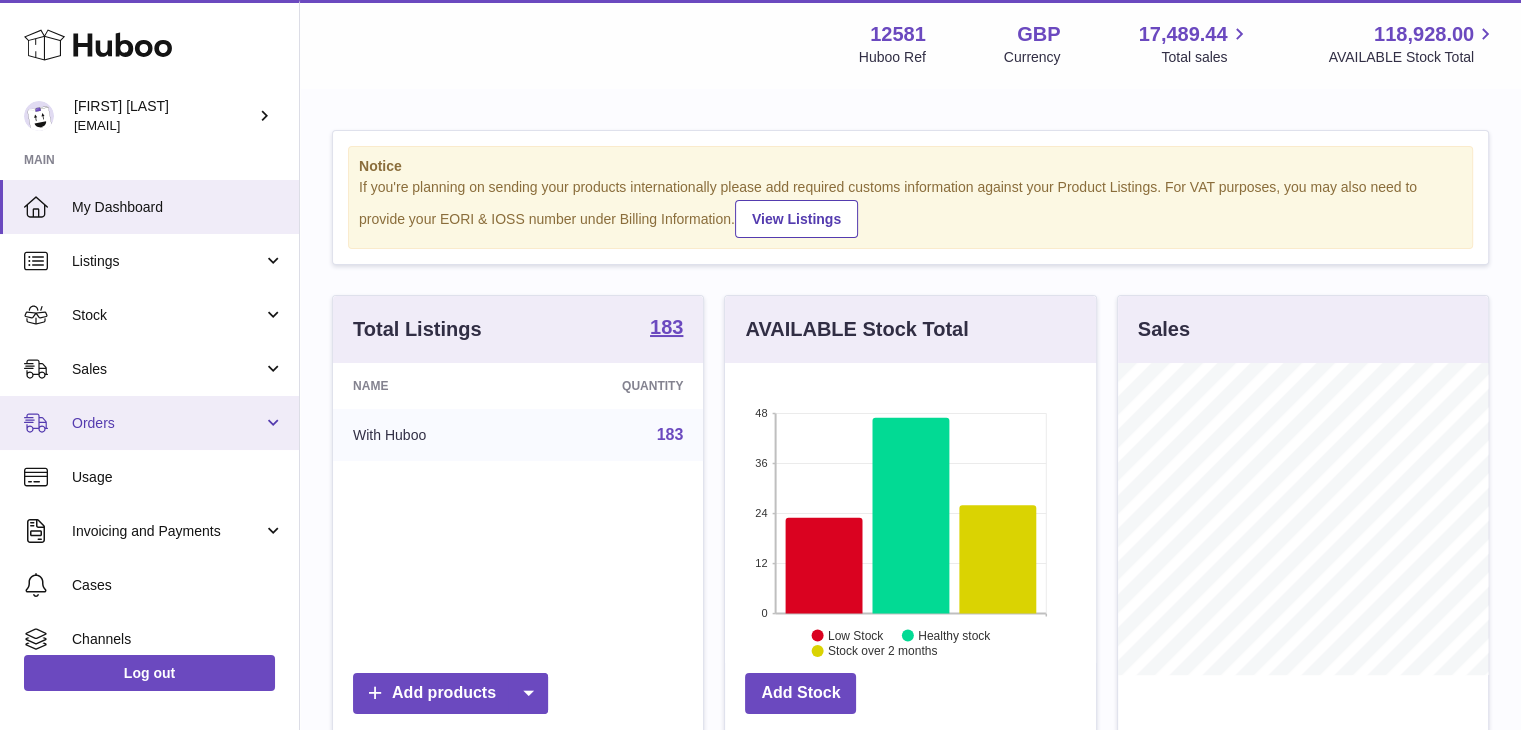 click on "Orders" at bounding box center [167, 423] 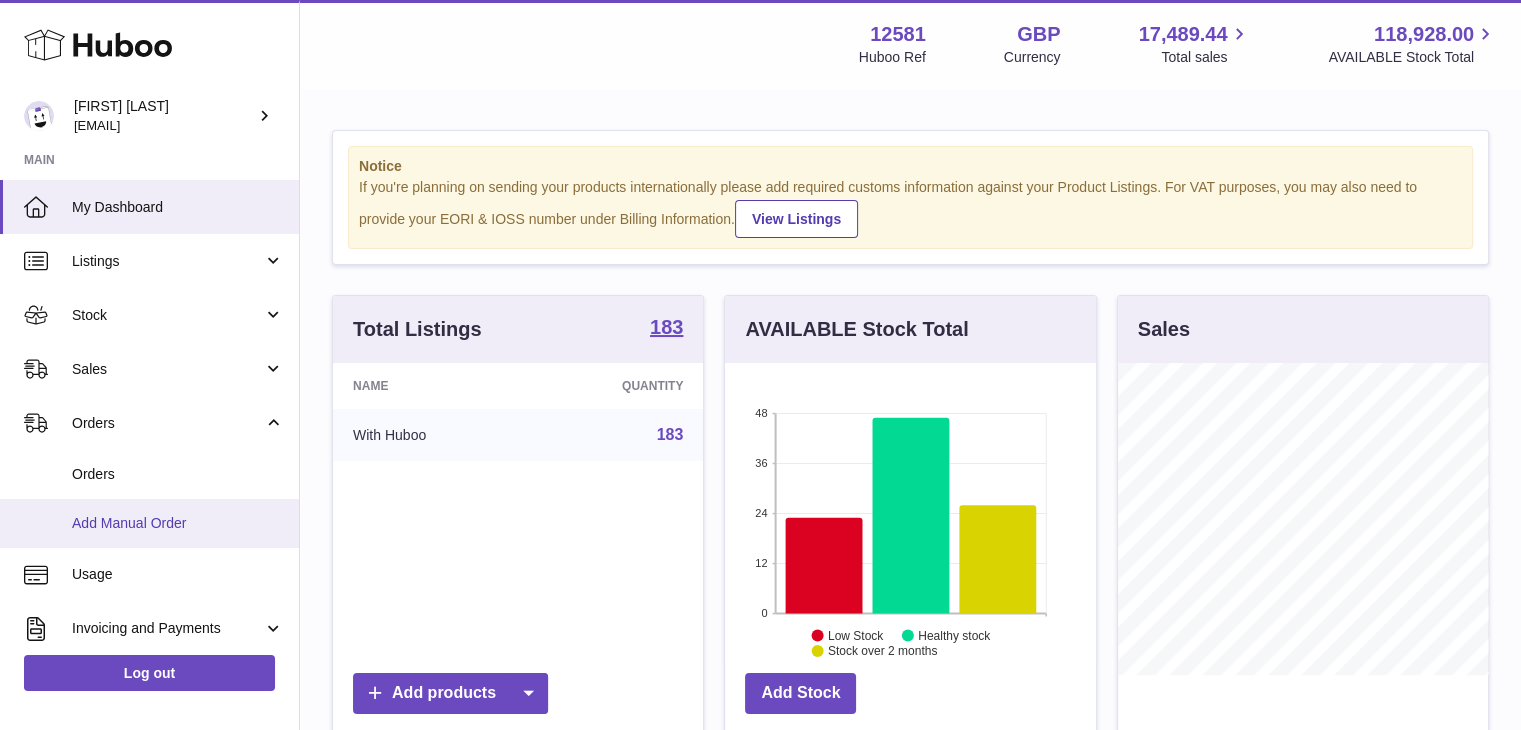 click on "Add Manual Order" at bounding box center (178, 523) 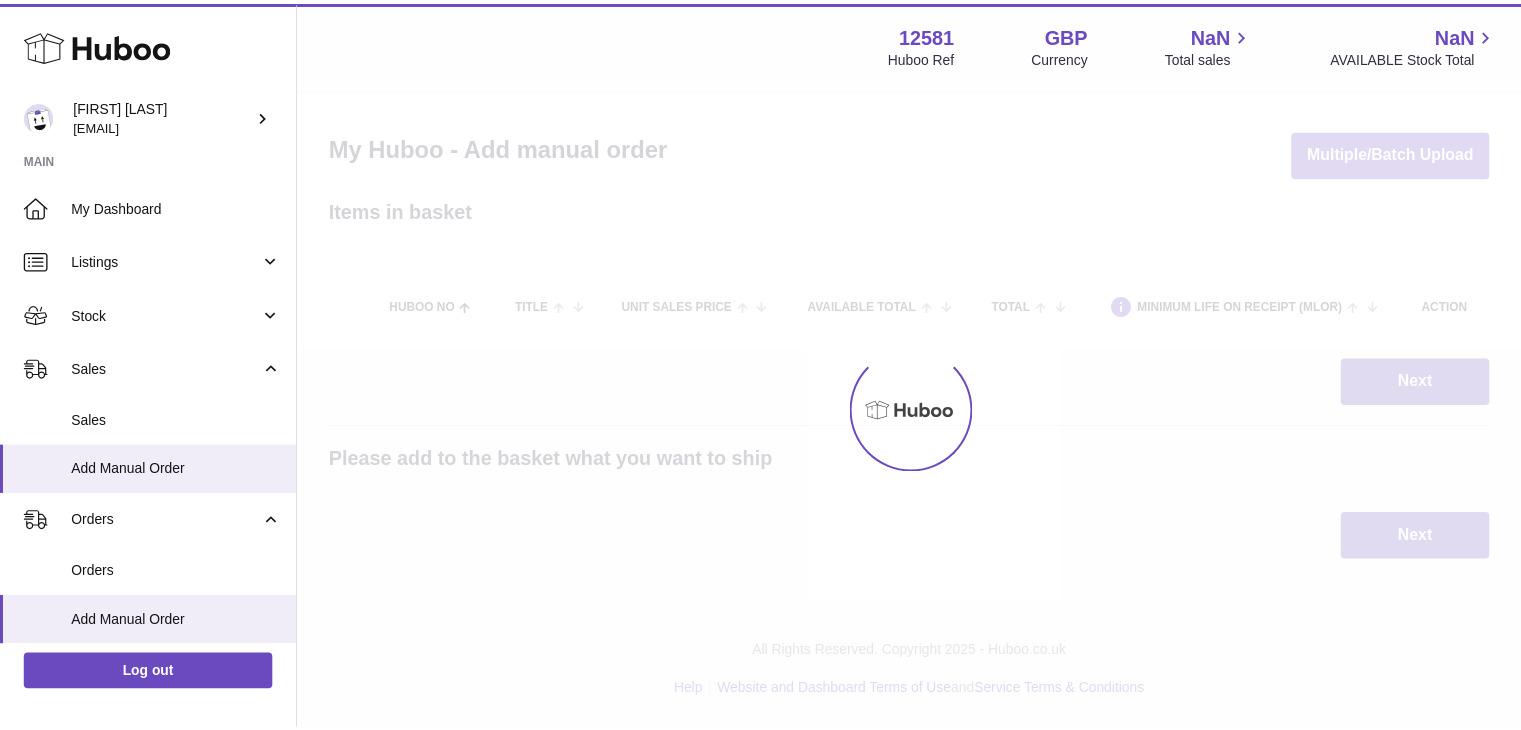 scroll, scrollTop: 0, scrollLeft: 0, axis: both 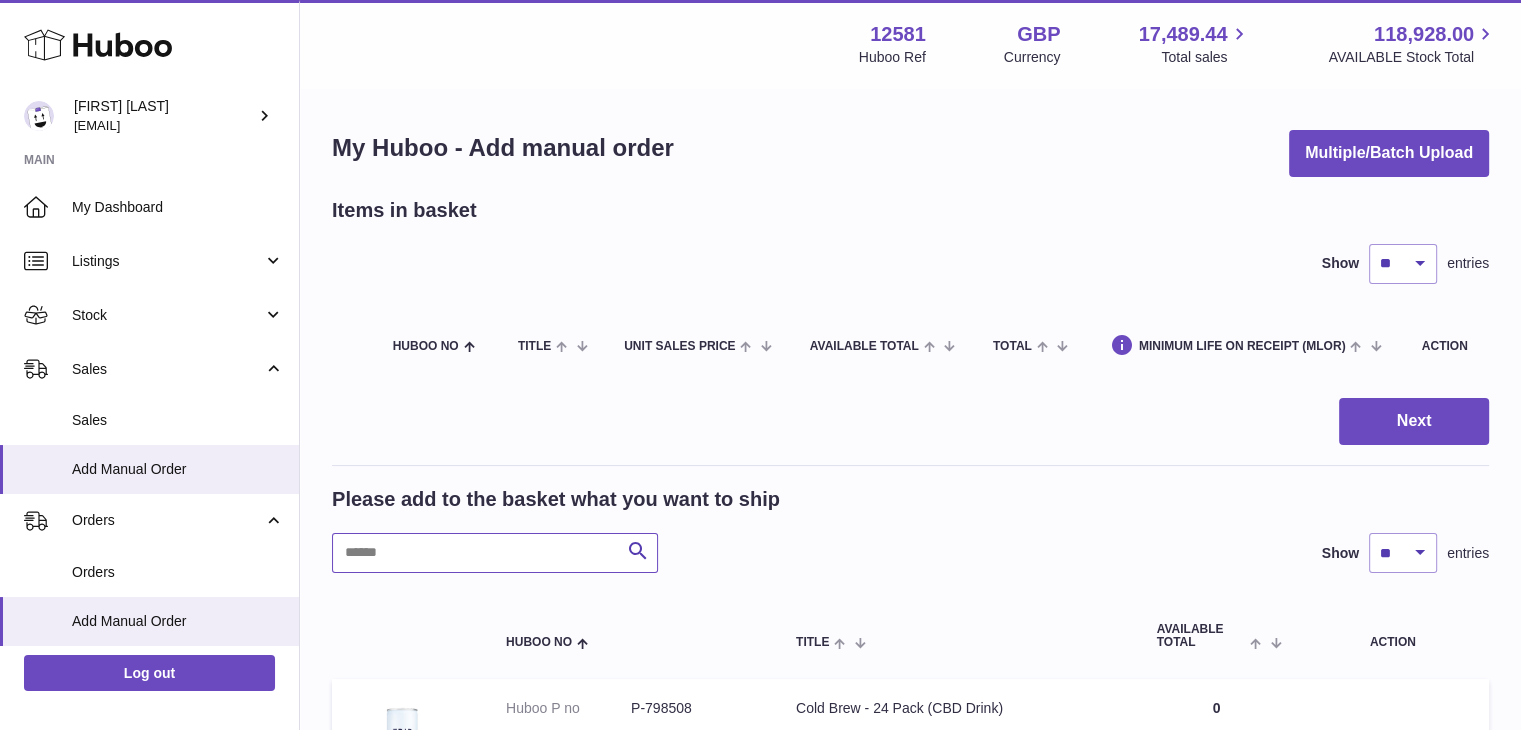 click at bounding box center (495, 553) 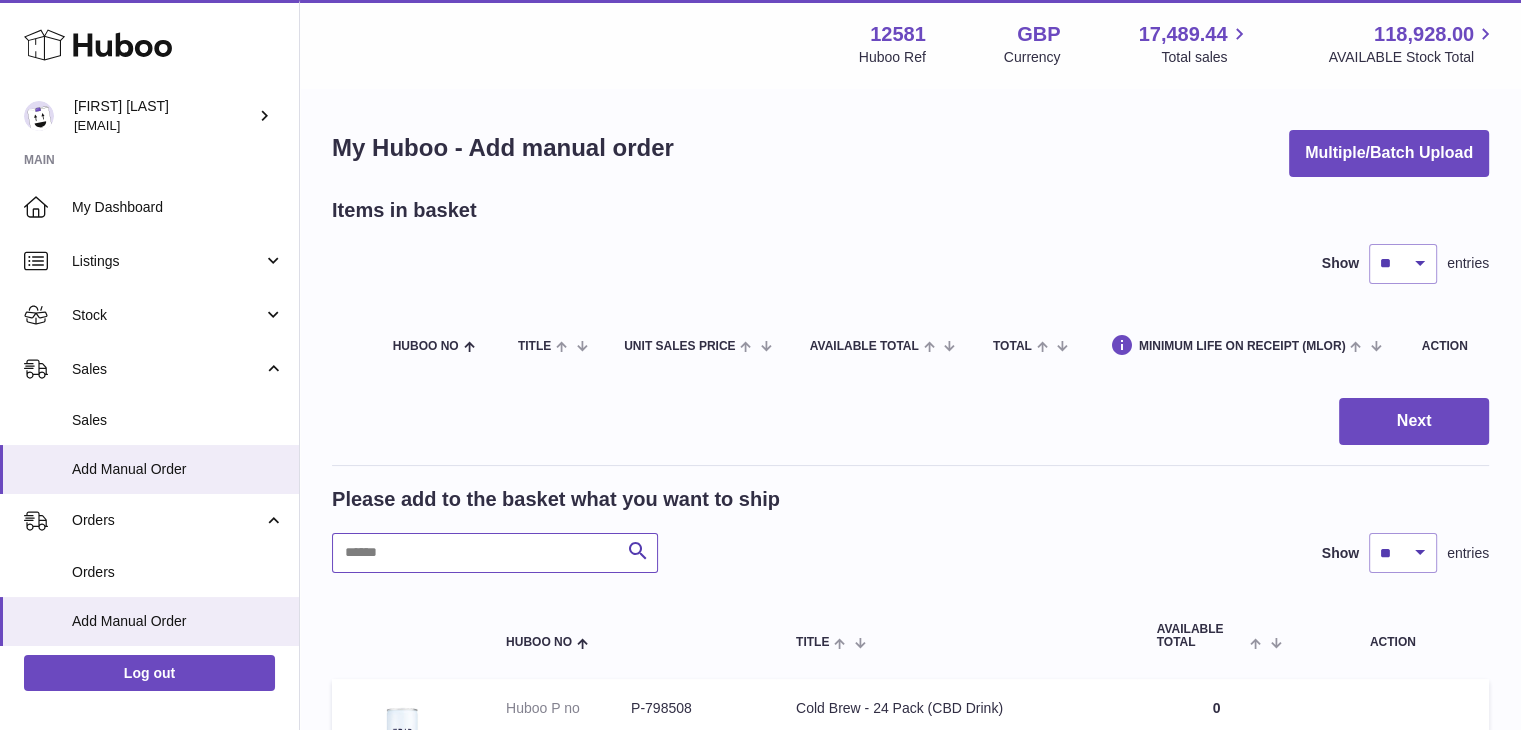 scroll, scrollTop: 240, scrollLeft: 0, axis: vertical 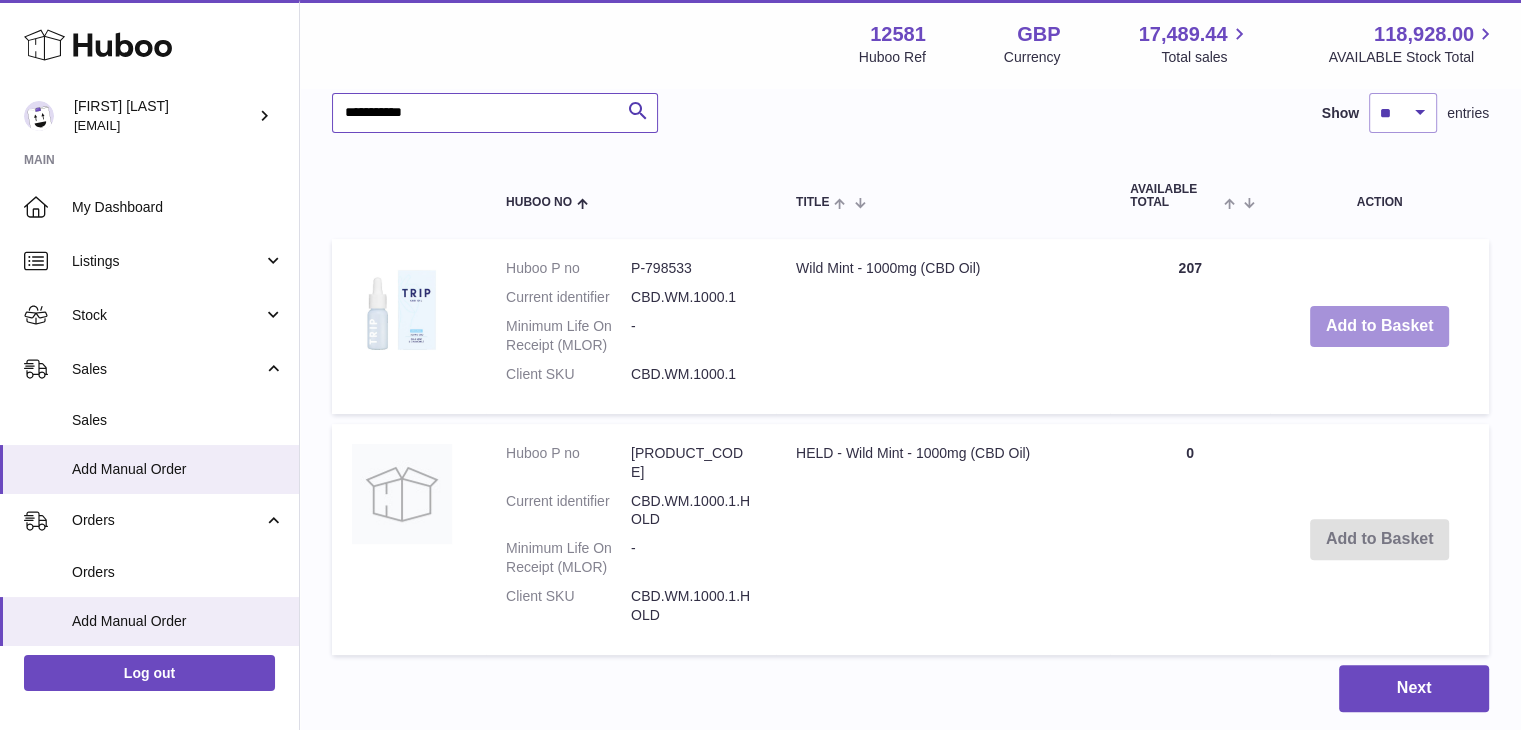 type on "**********" 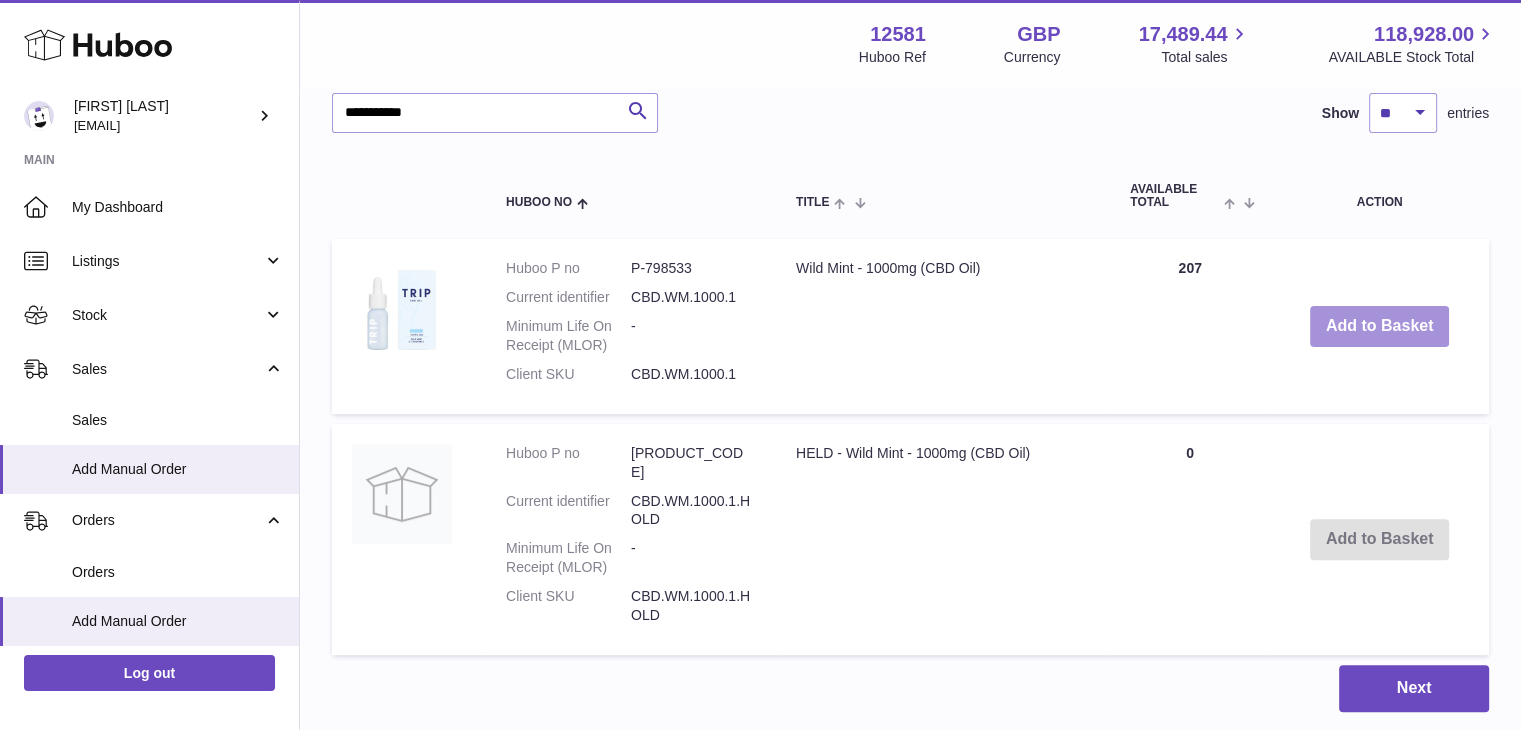 click on "Add to Basket" at bounding box center [1380, 326] 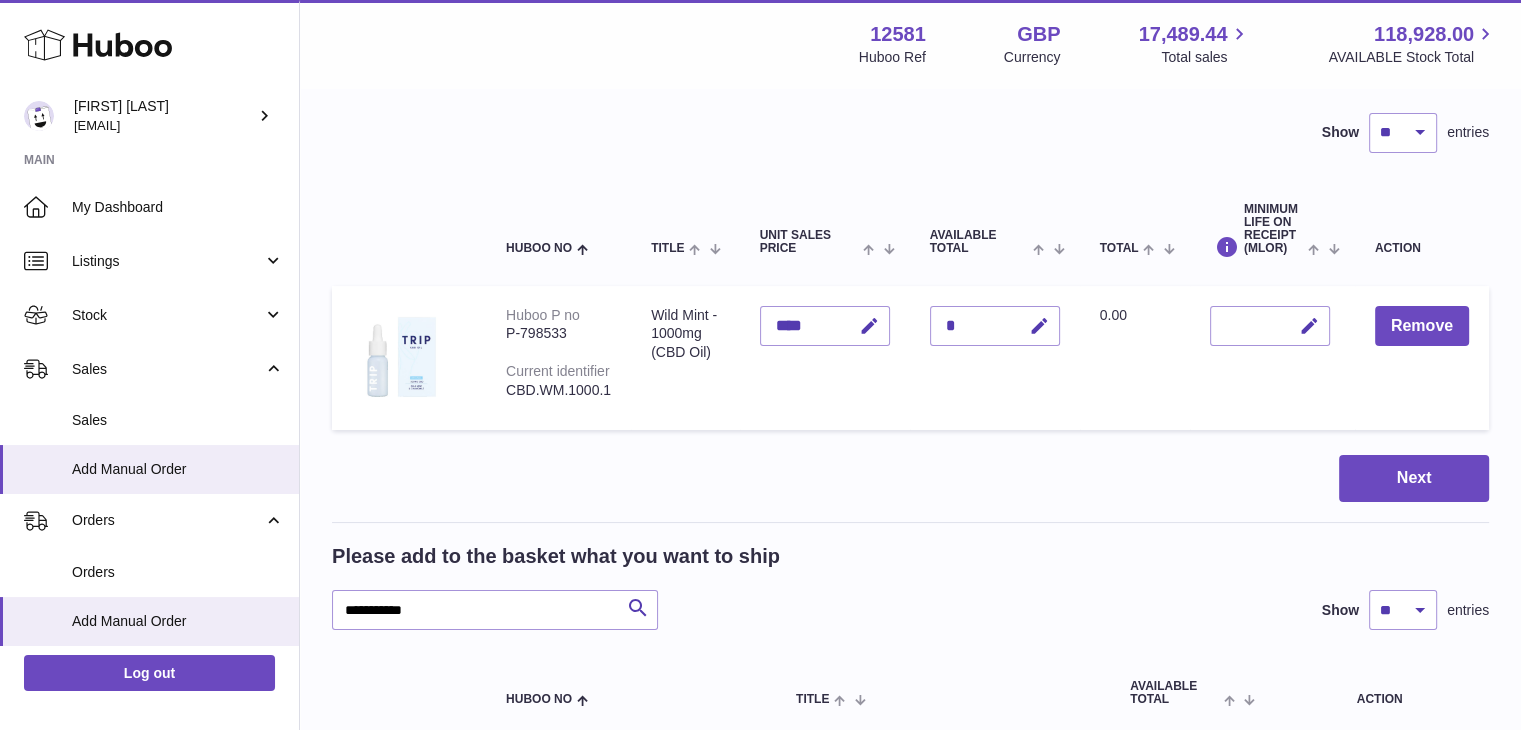 scroll, scrollTop: 129, scrollLeft: 0, axis: vertical 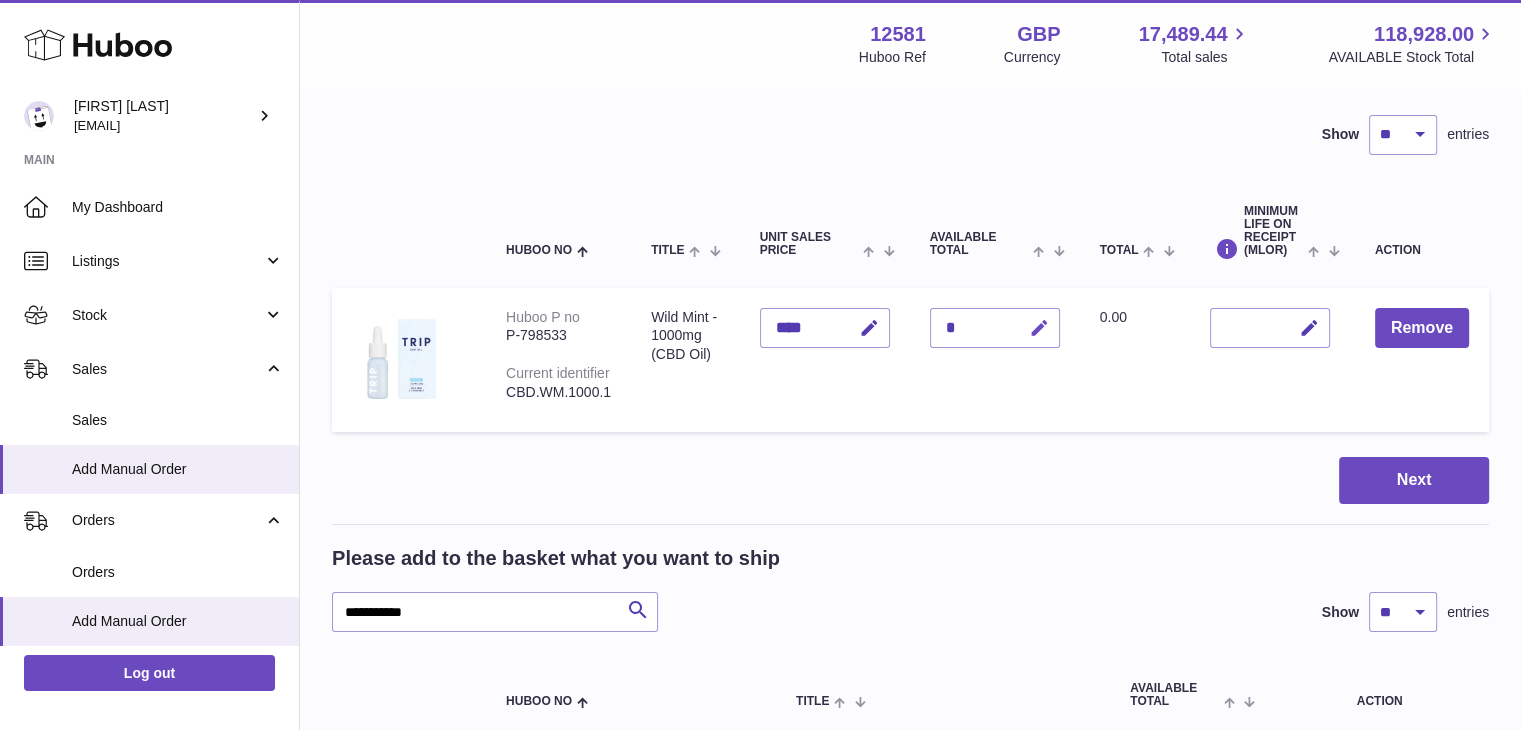 click at bounding box center (1039, 328) 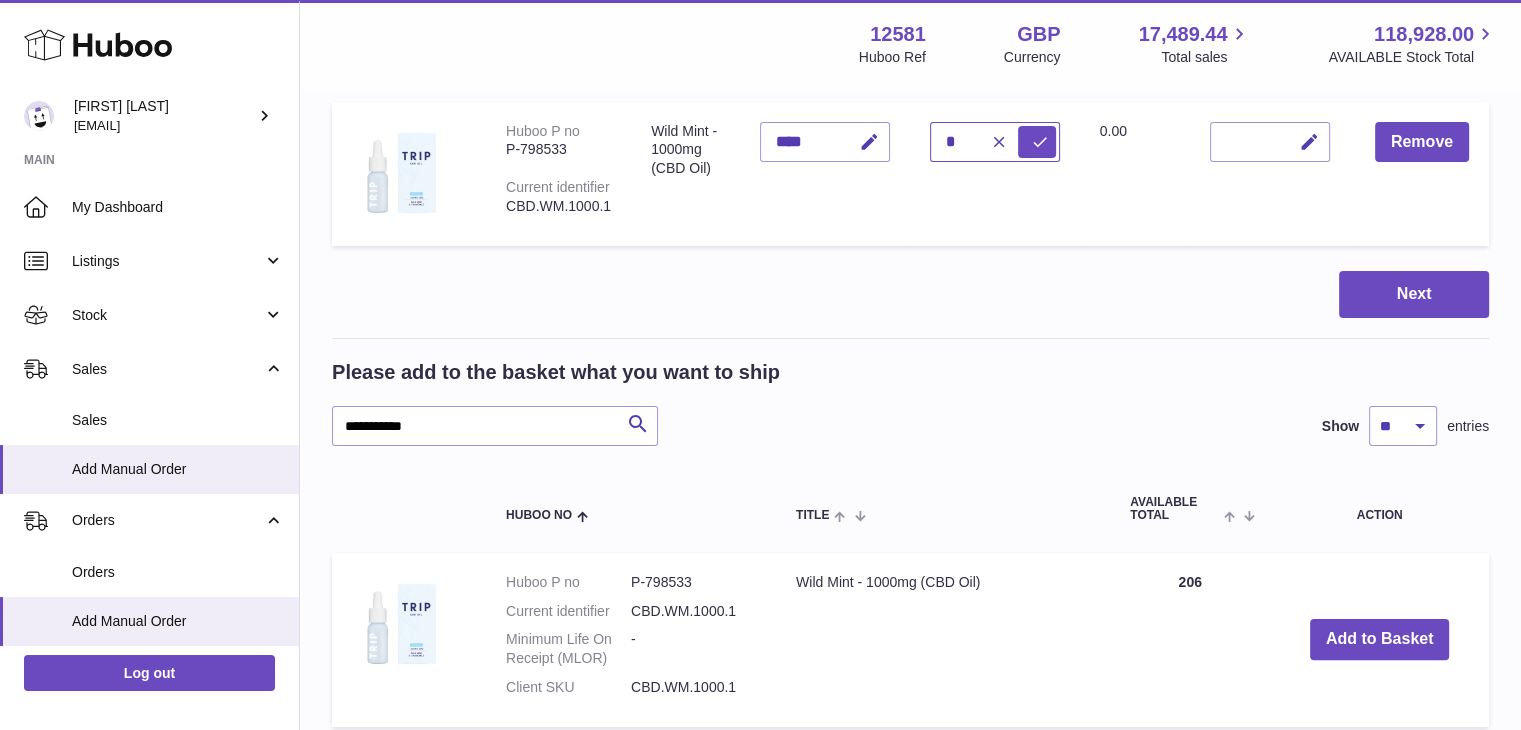 scroll, scrollTop: 323, scrollLeft: 0, axis: vertical 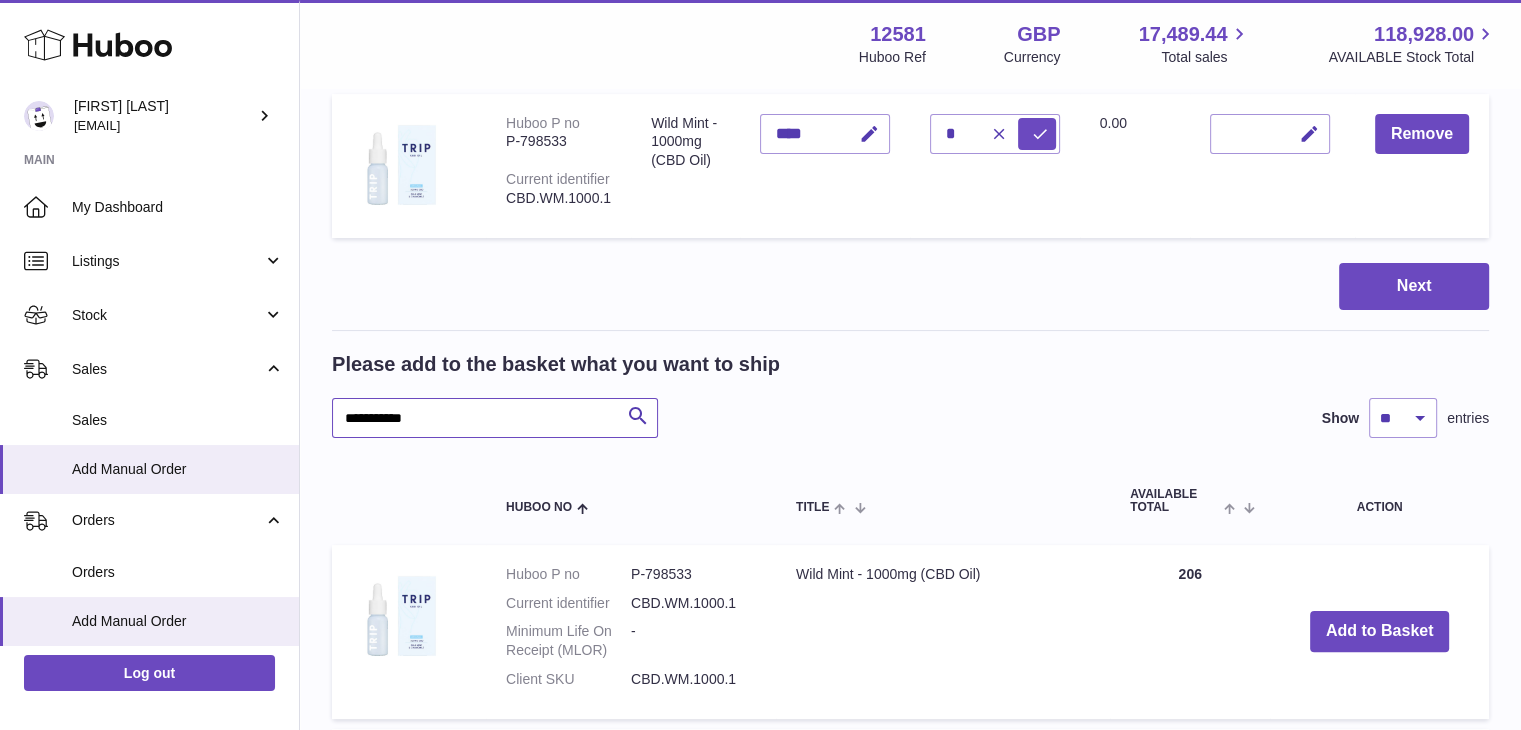 click on "**********" at bounding box center [495, 418] 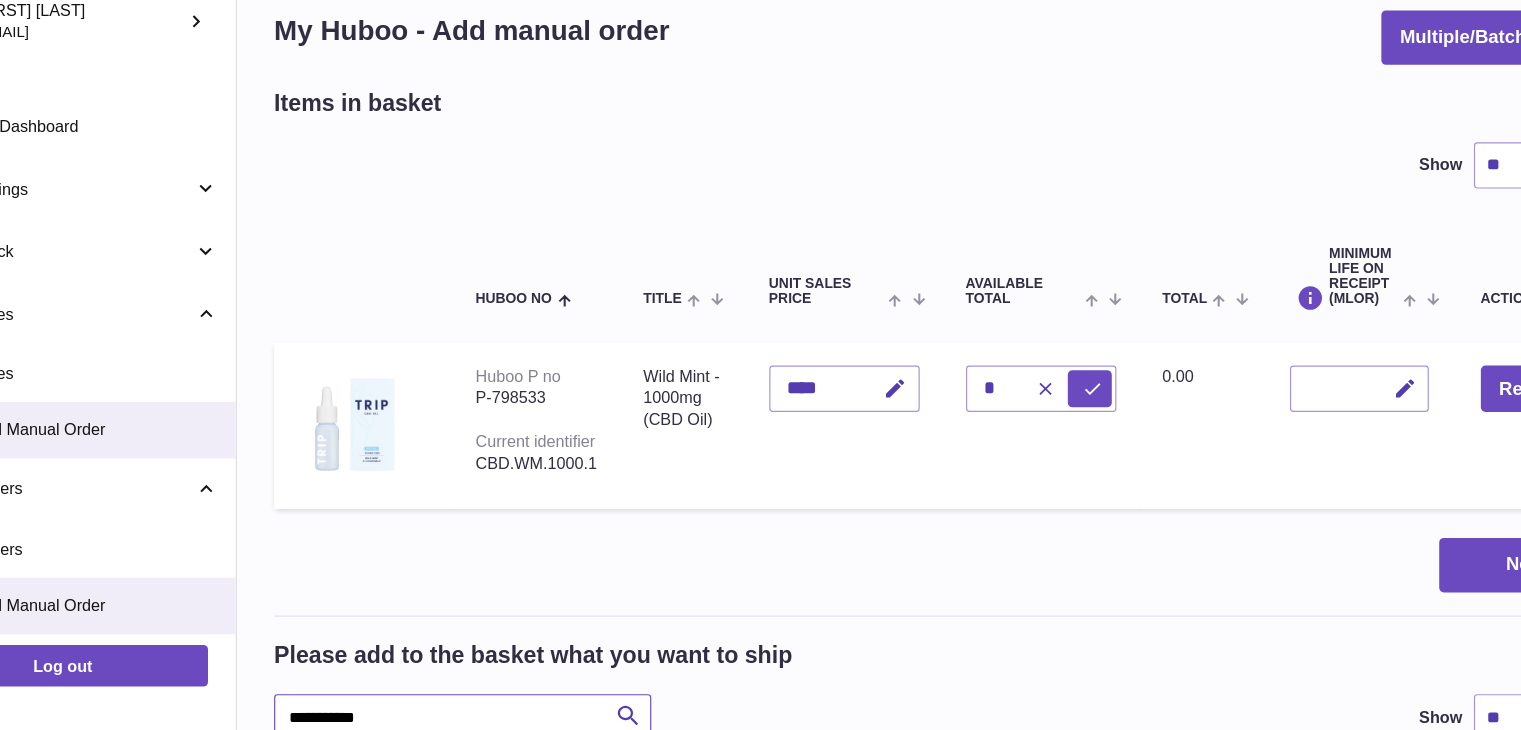 scroll, scrollTop: 23, scrollLeft: 0, axis: vertical 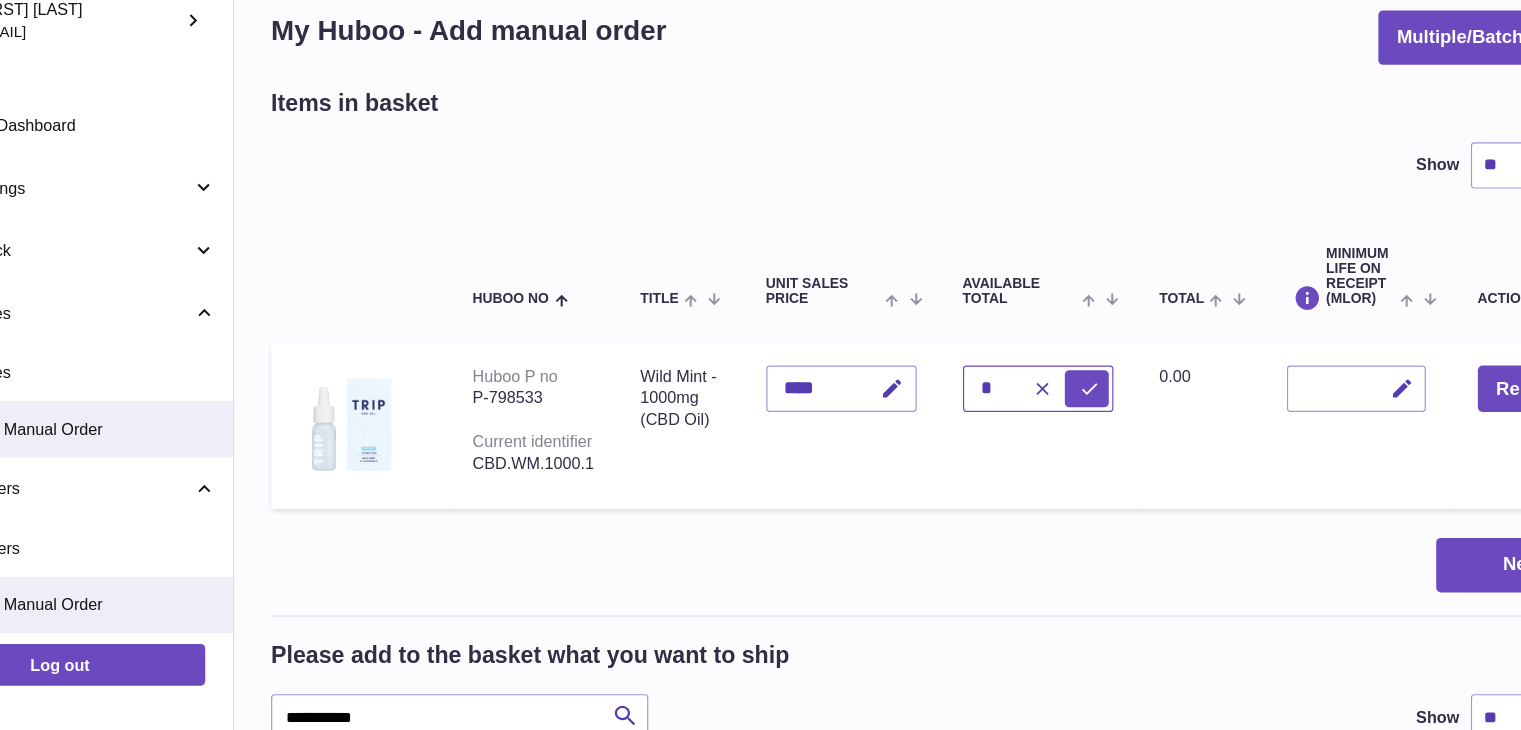 click on "*" at bounding box center (995, 434) 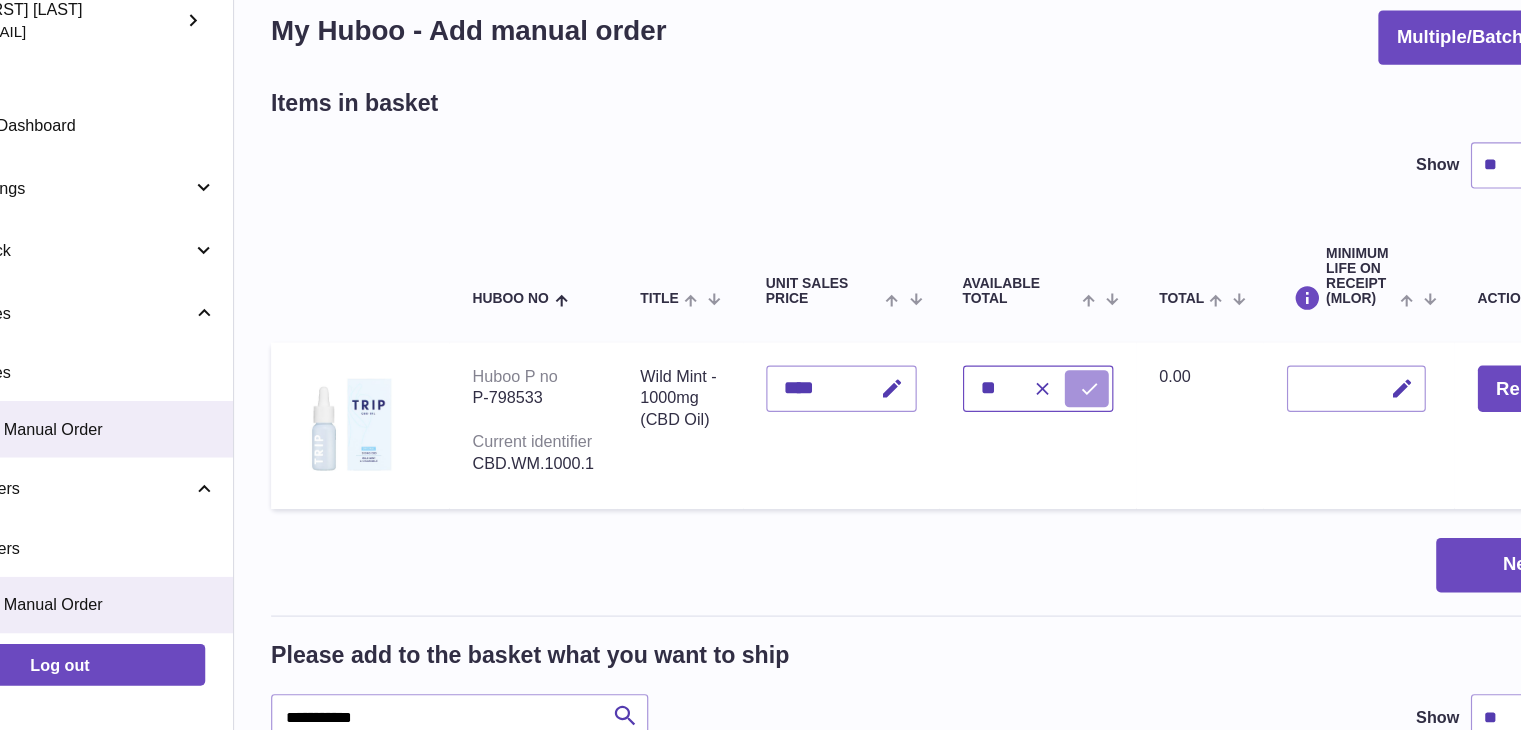 type on "**" 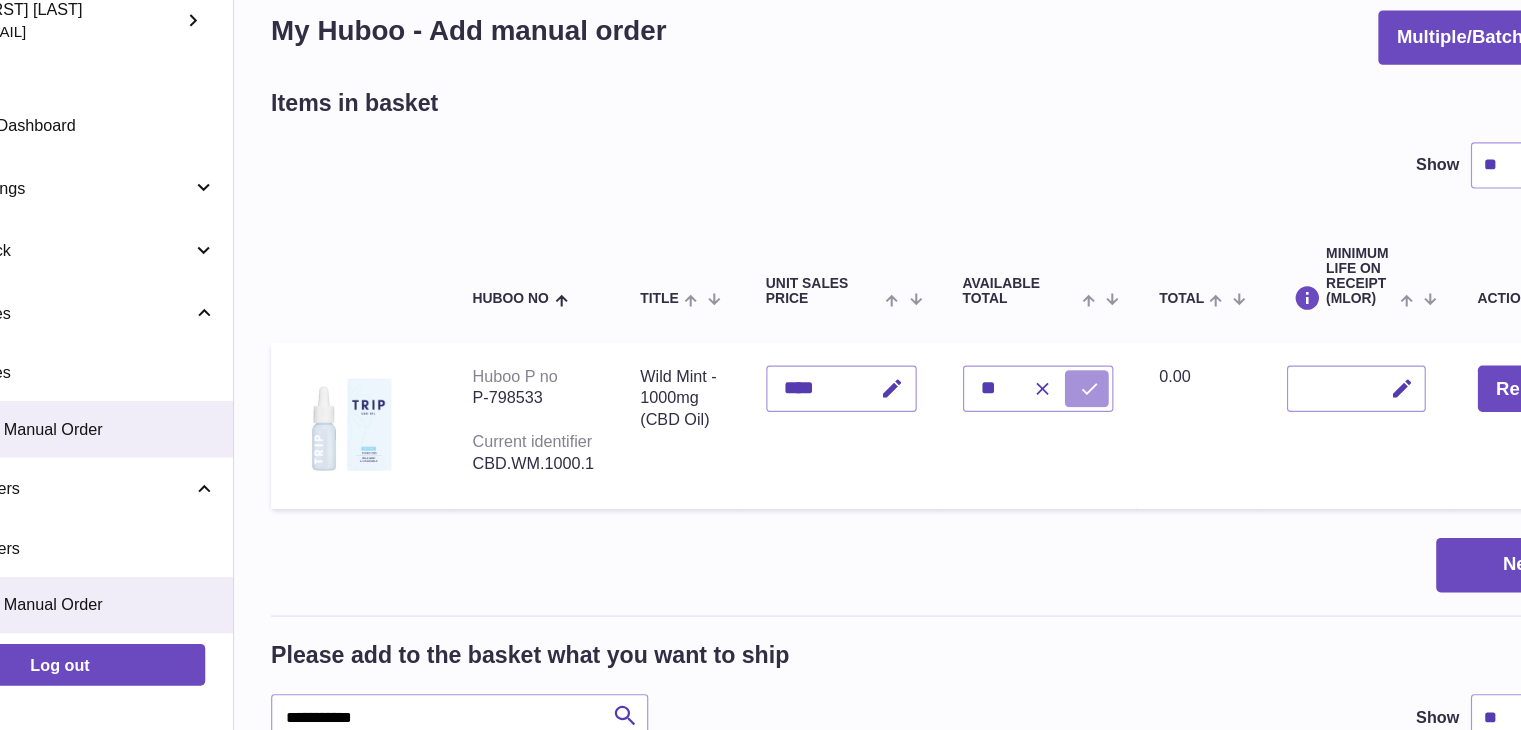 click at bounding box center [1040, 434] 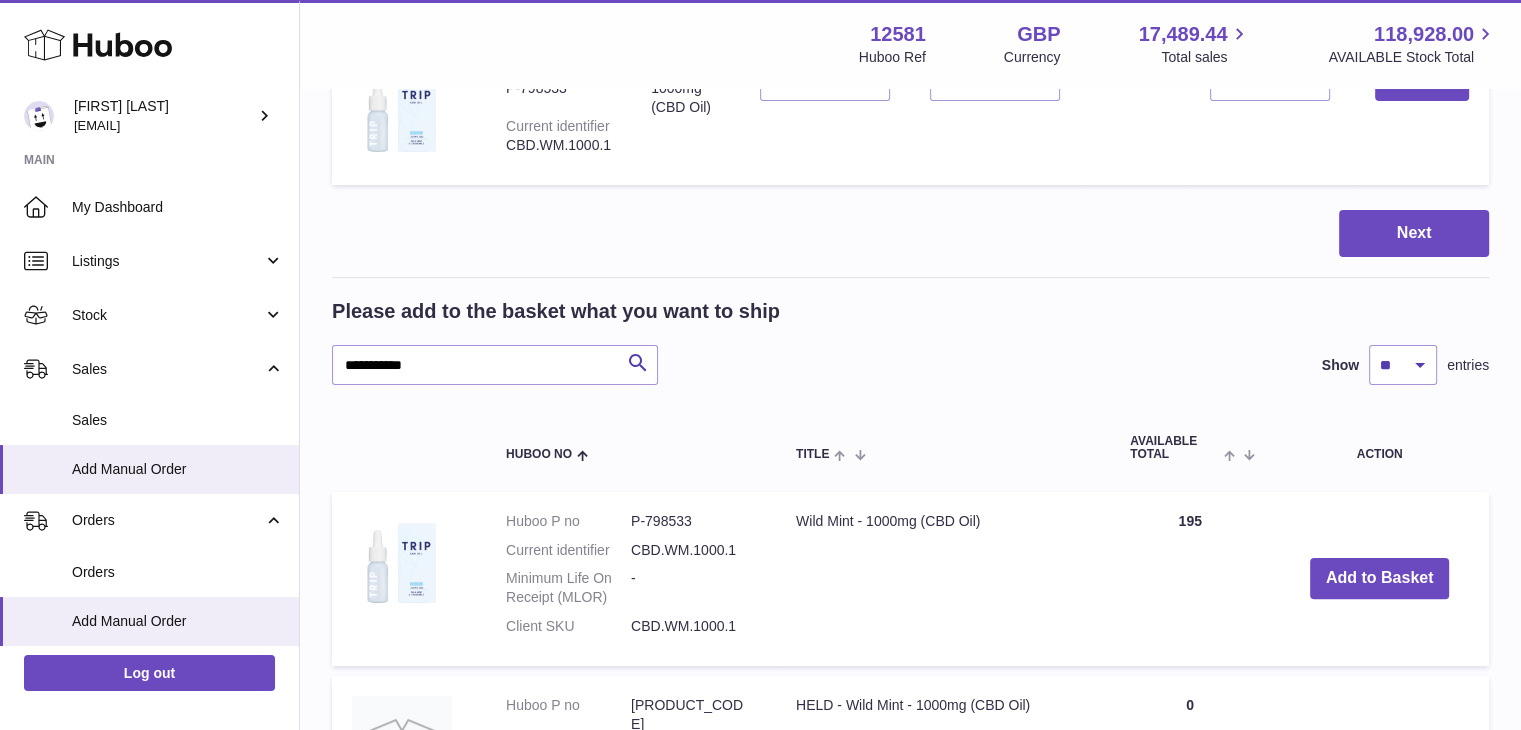 scroll, scrollTop: 378, scrollLeft: 0, axis: vertical 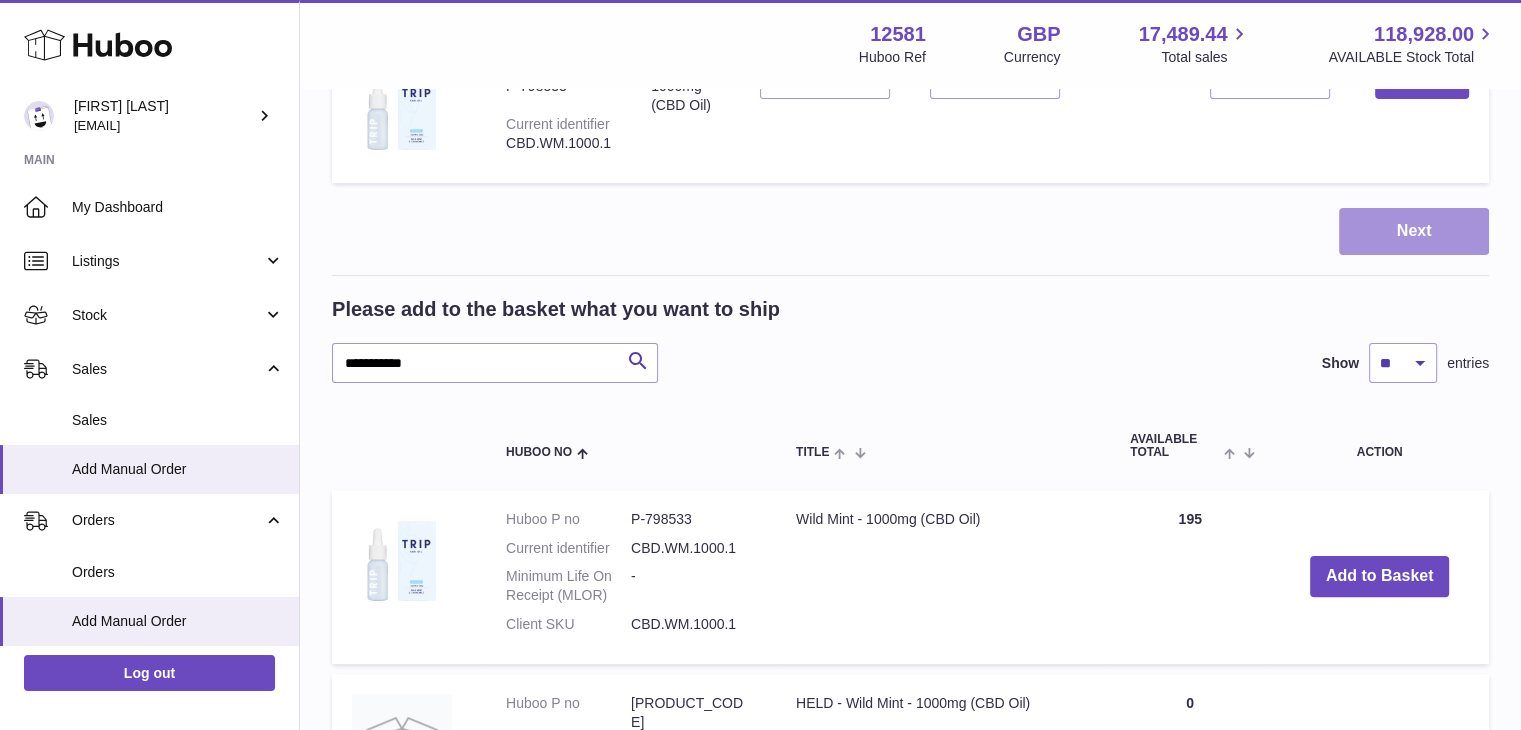 click on "Next" at bounding box center [1414, 231] 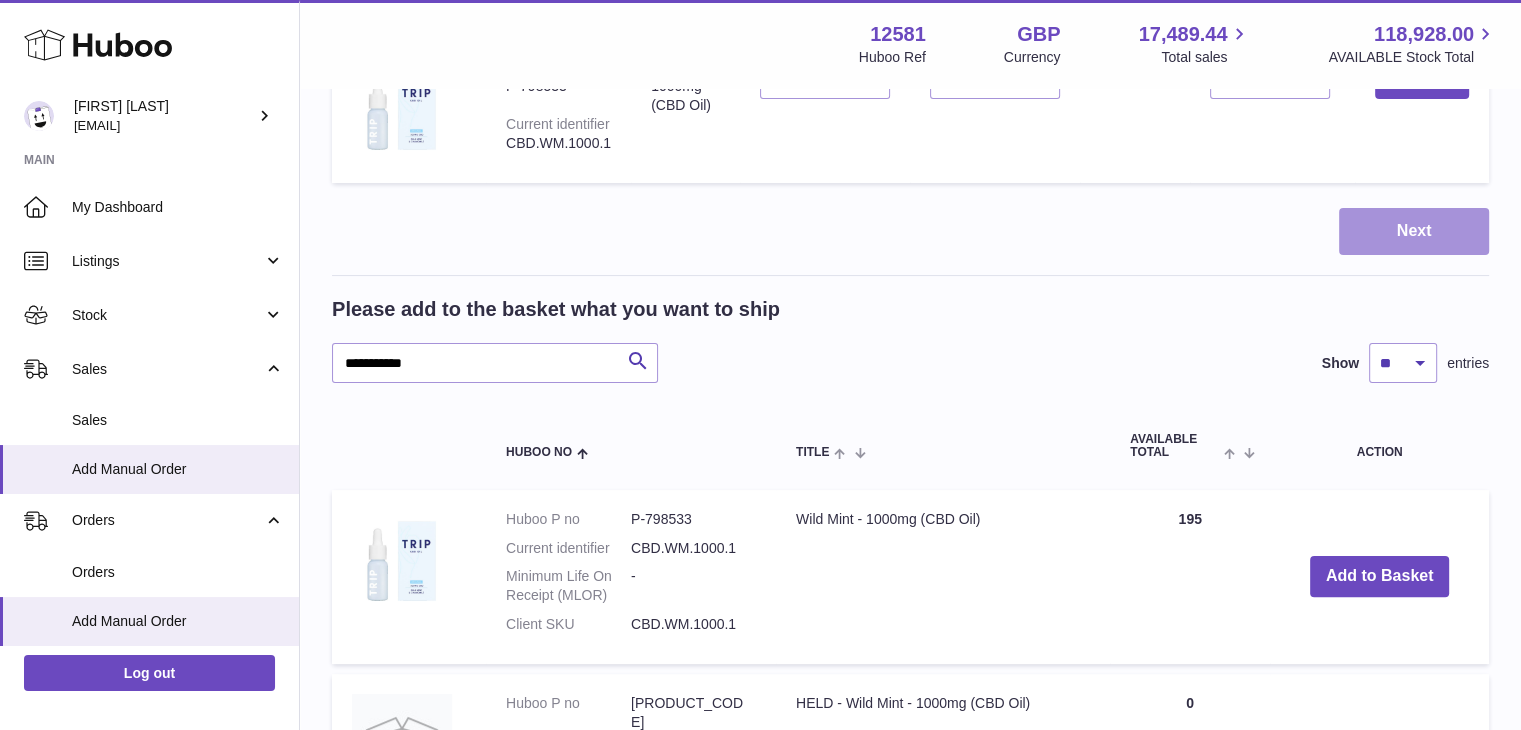 scroll, scrollTop: 0, scrollLeft: 0, axis: both 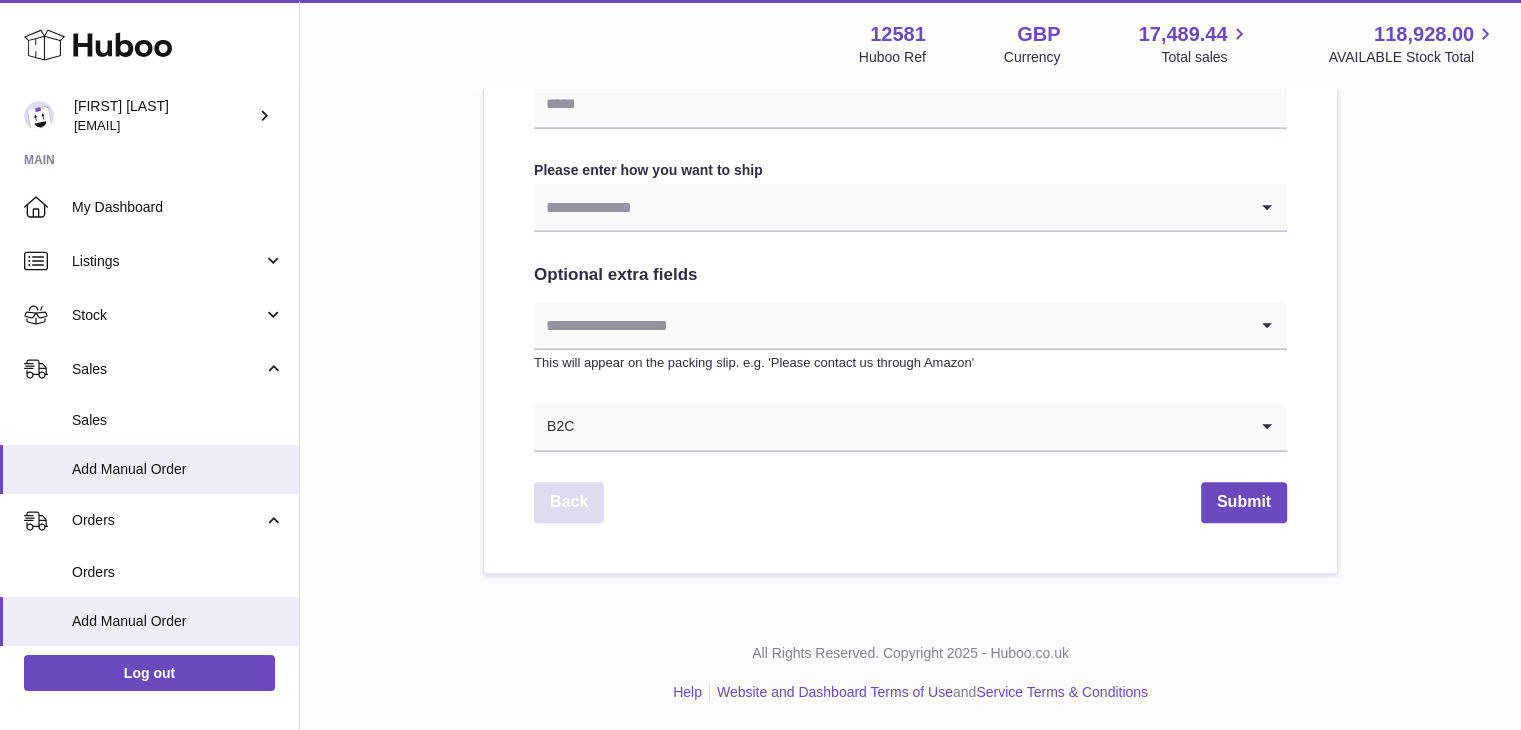 click on "Back" at bounding box center [569, 502] 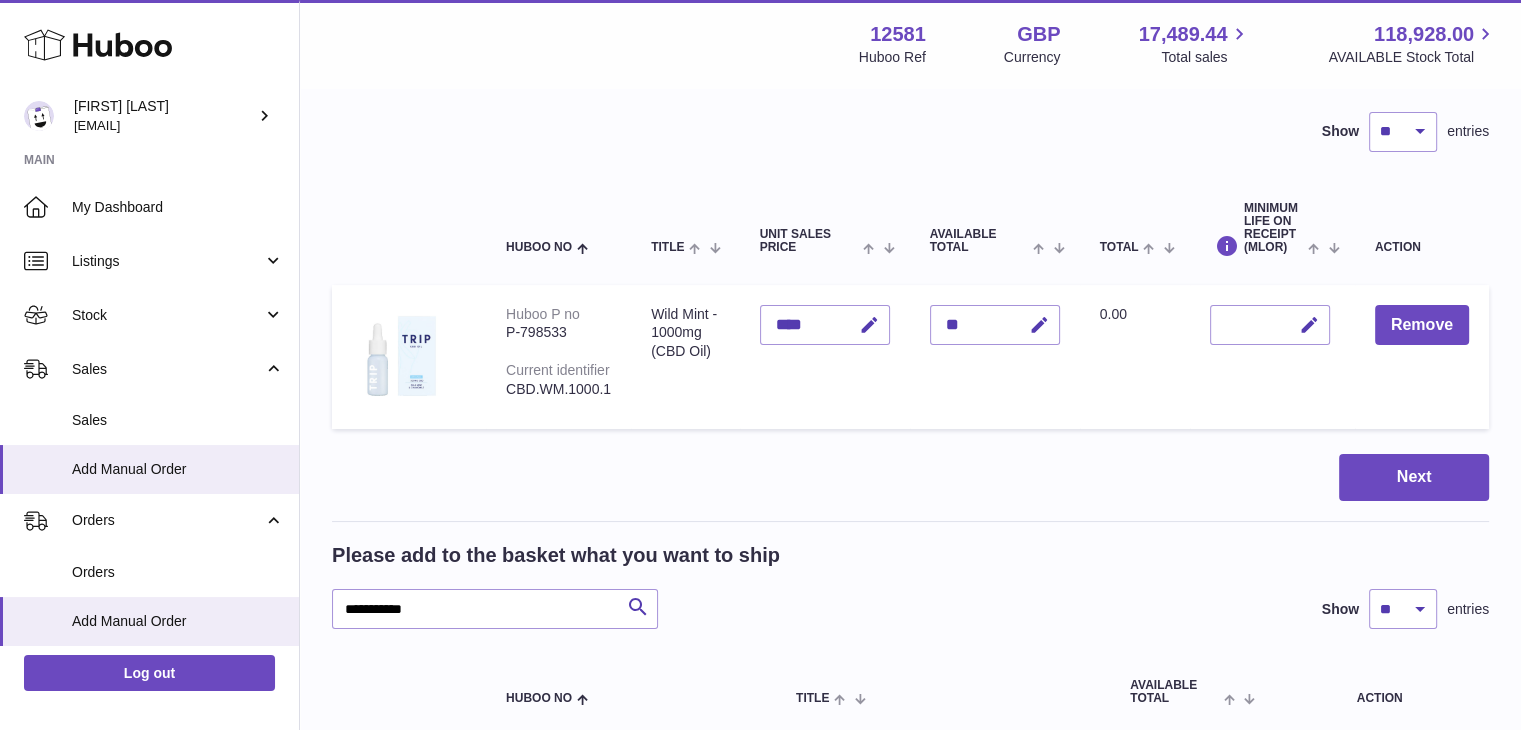 scroll, scrollTop: 132, scrollLeft: 0, axis: vertical 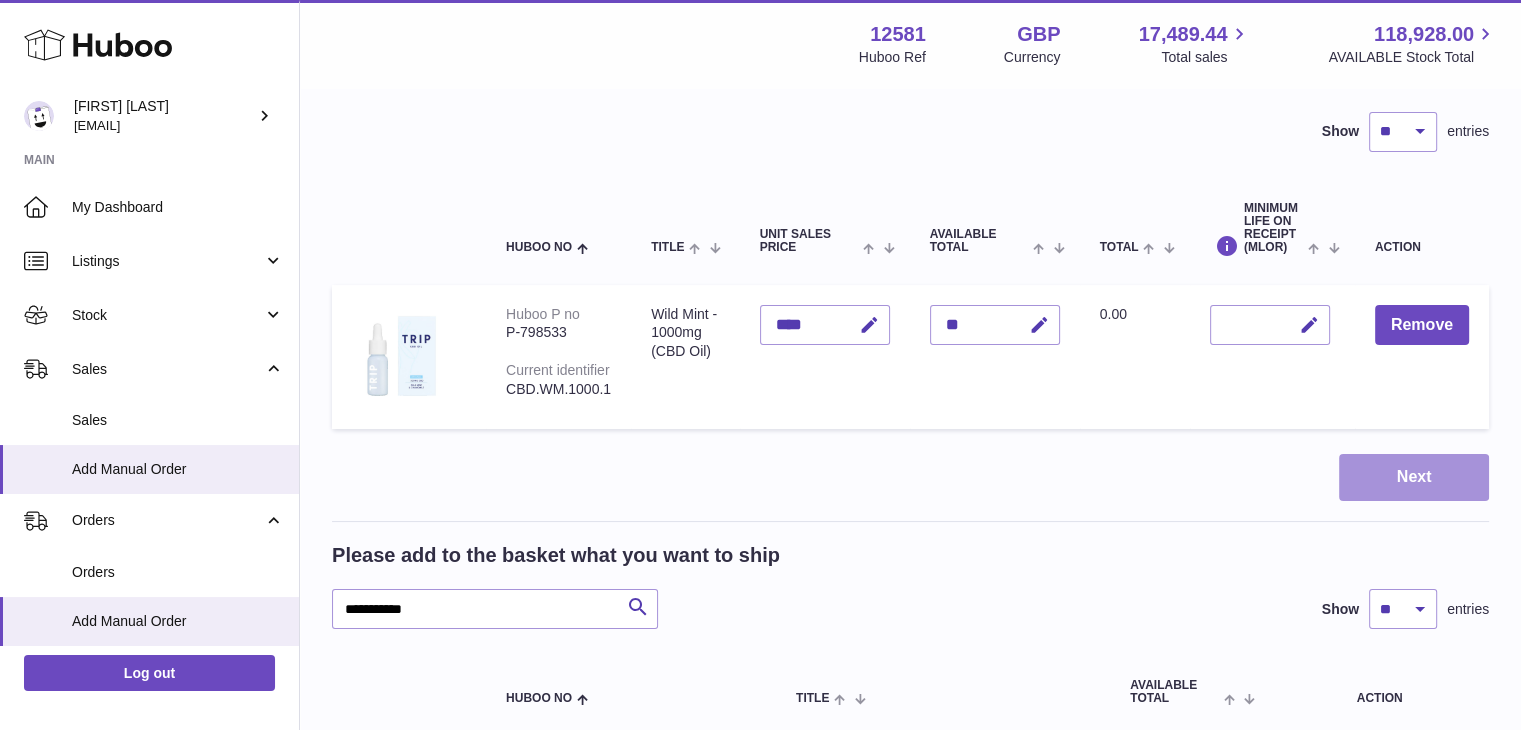 click on "Next" at bounding box center (1414, 477) 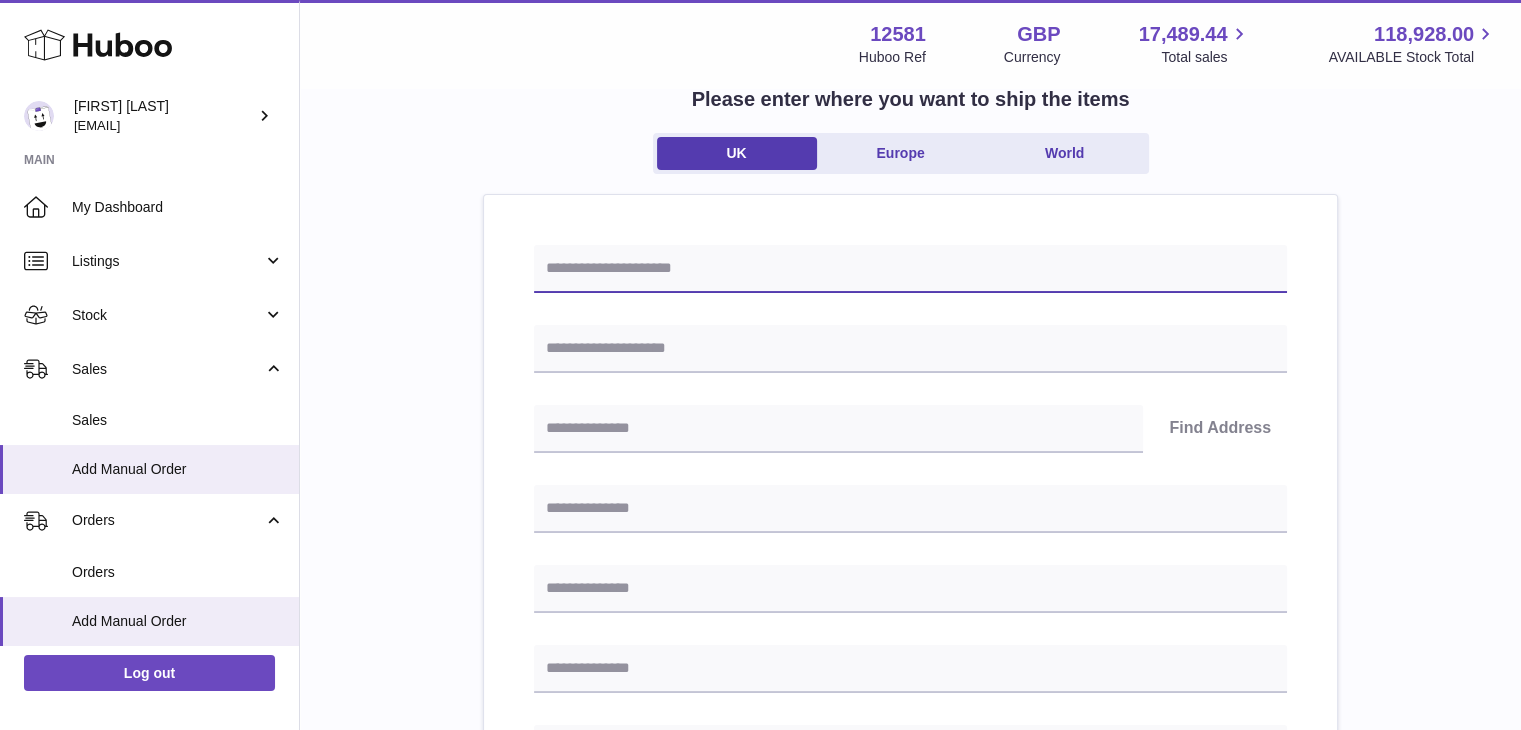 click at bounding box center [910, 269] 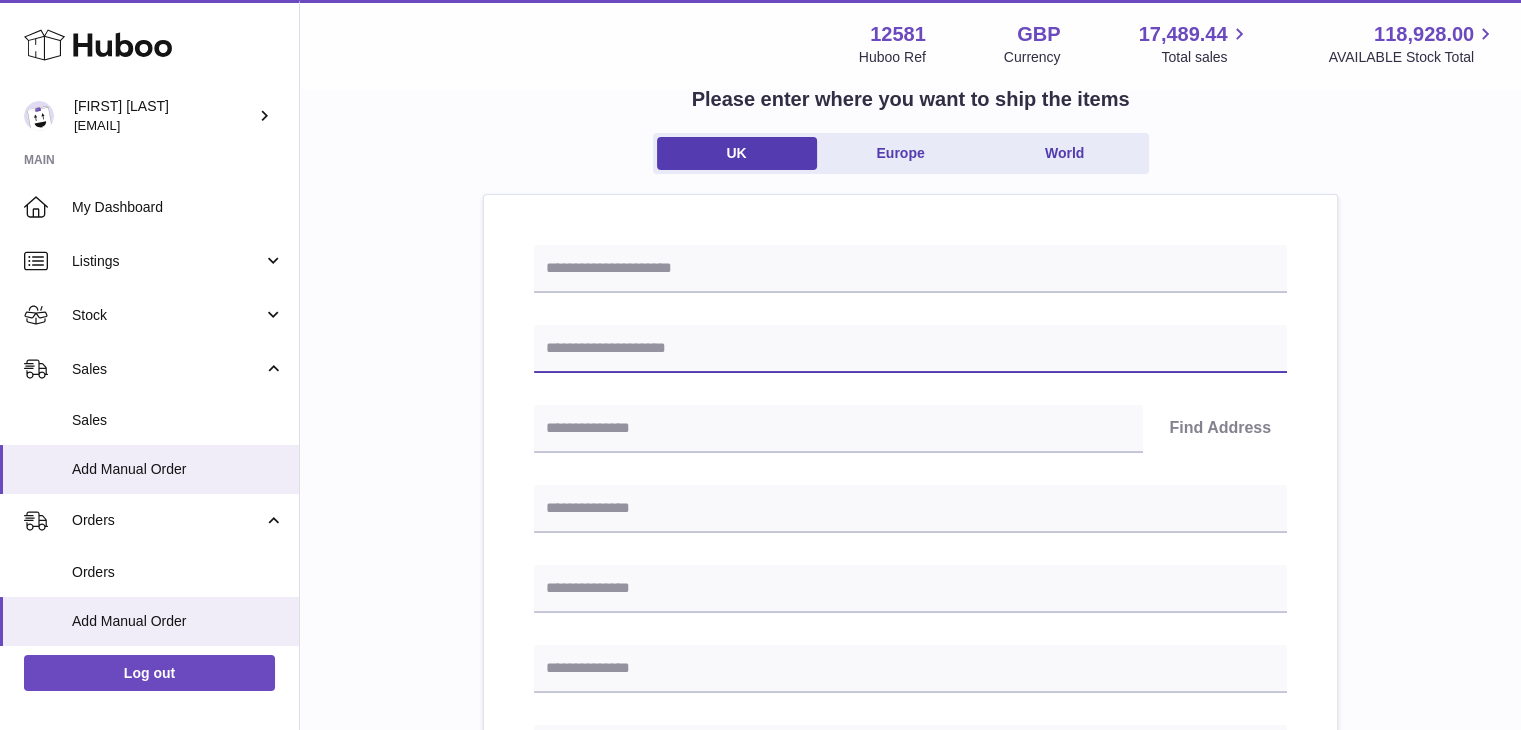 click at bounding box center [910, 349] 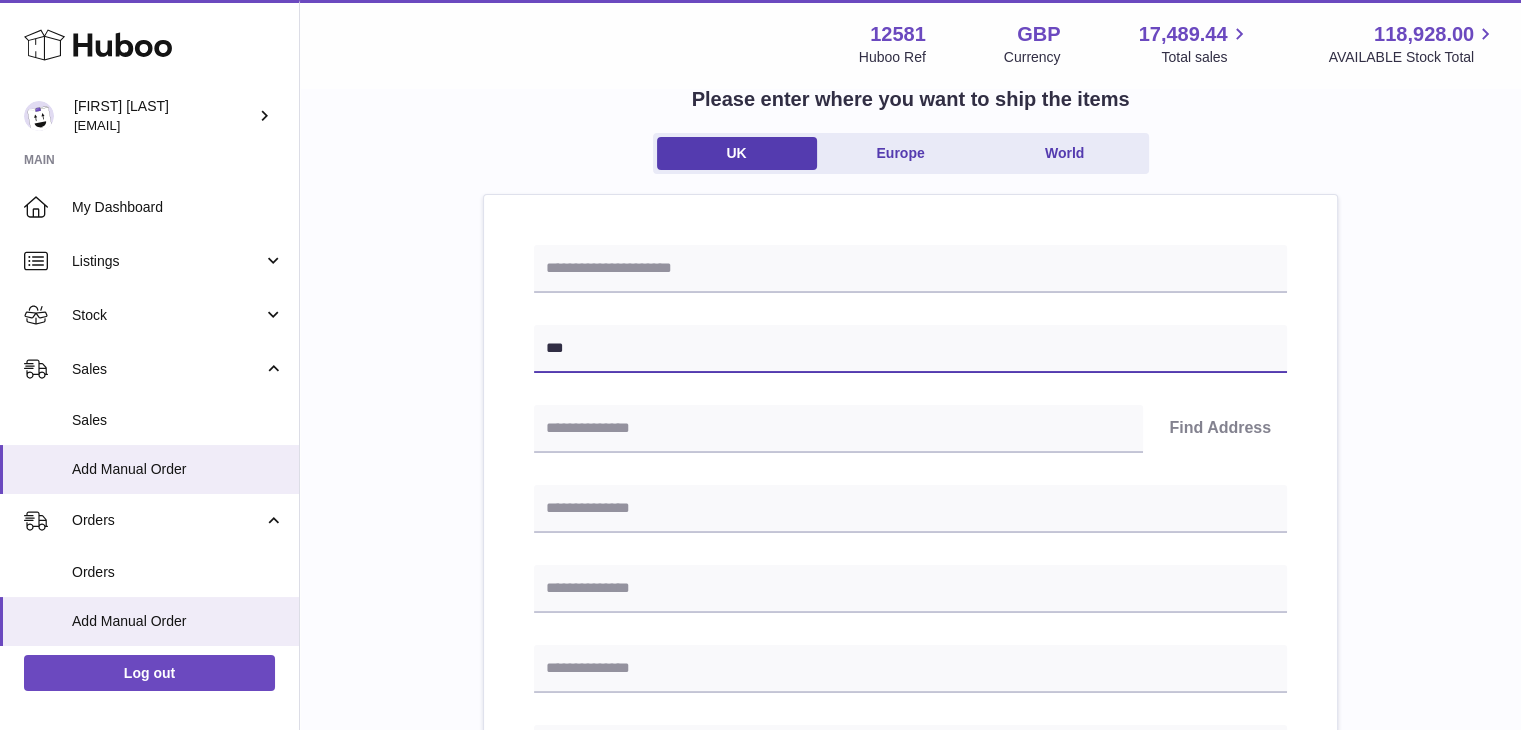 click on "***" at bounding box center (910, 349) 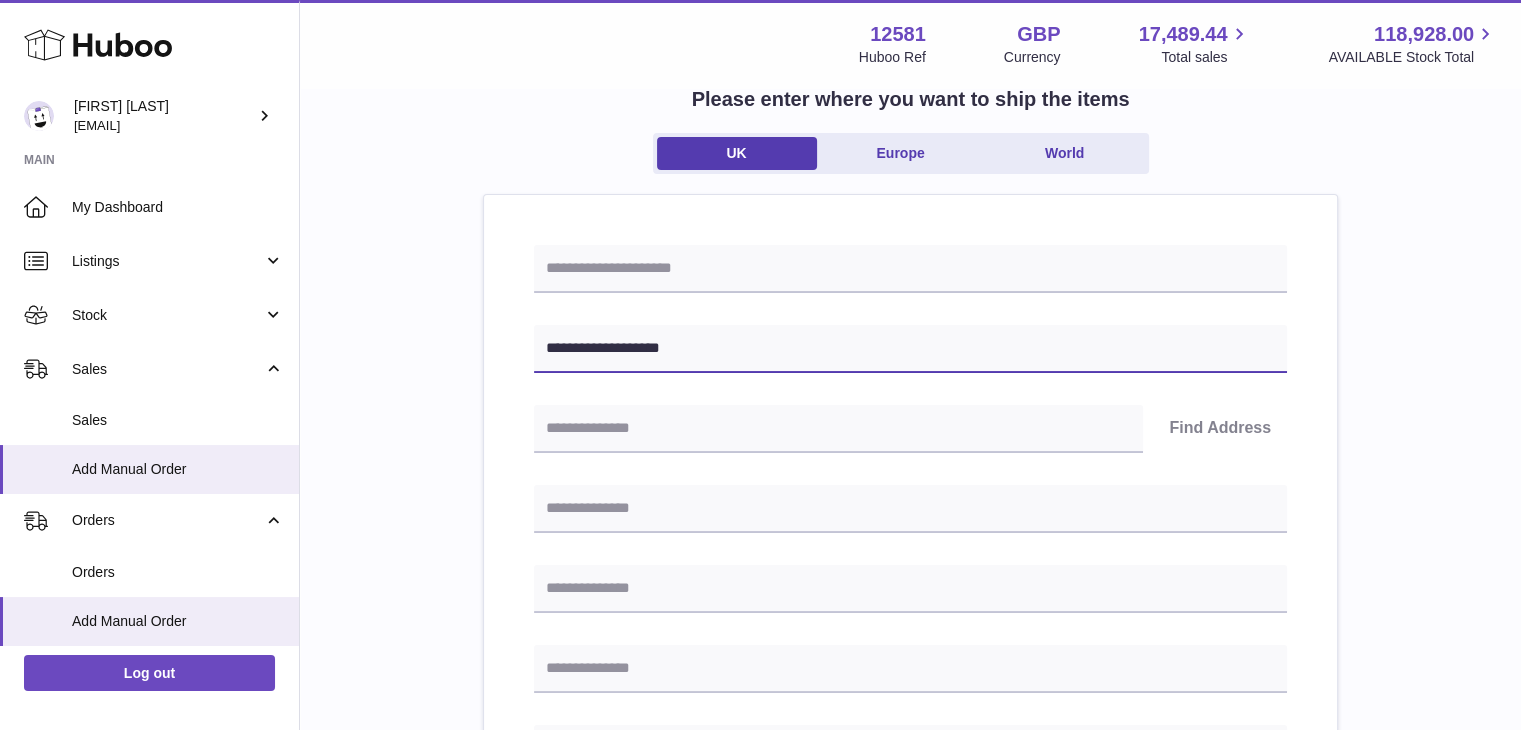 click on "**********" at bounding box center (910, 349) 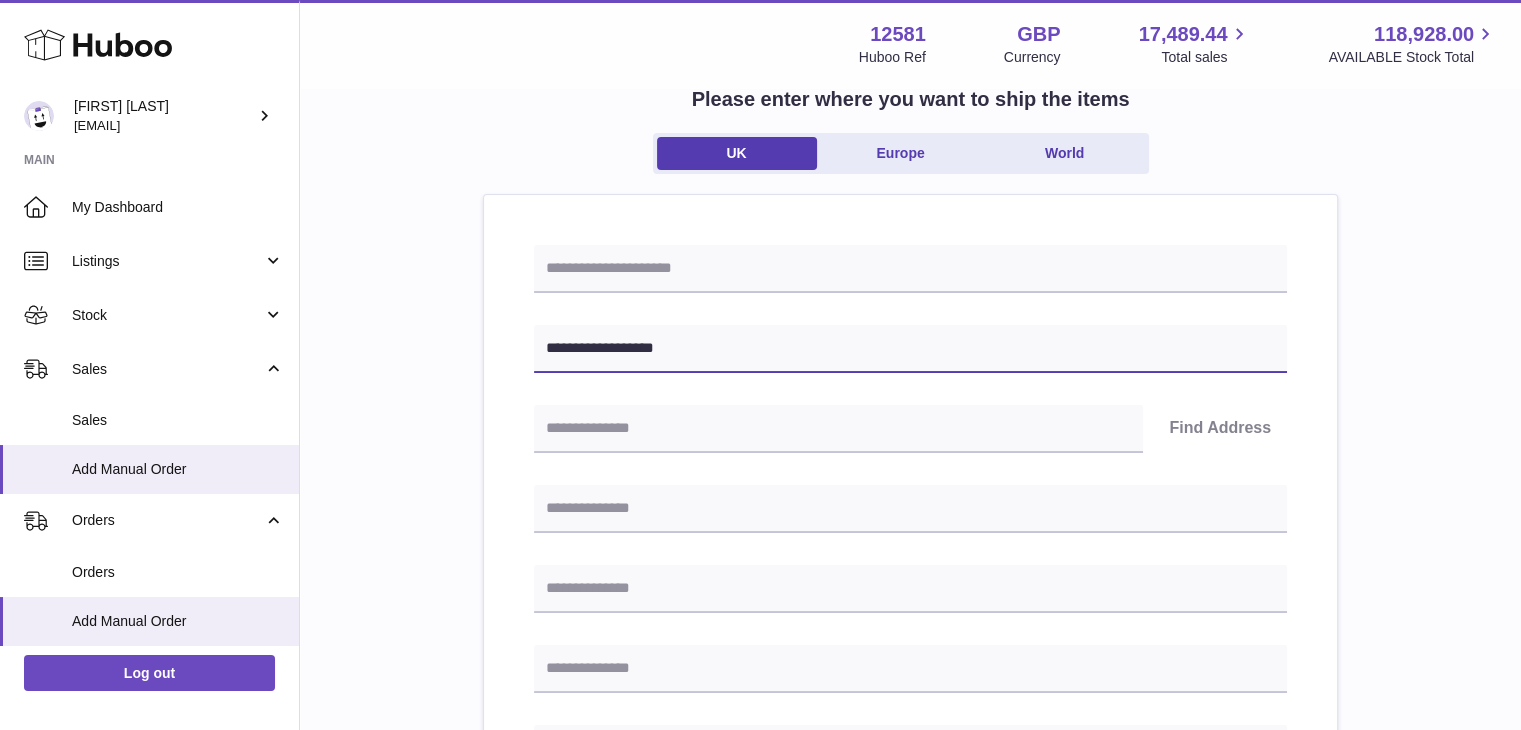 type on "**********" 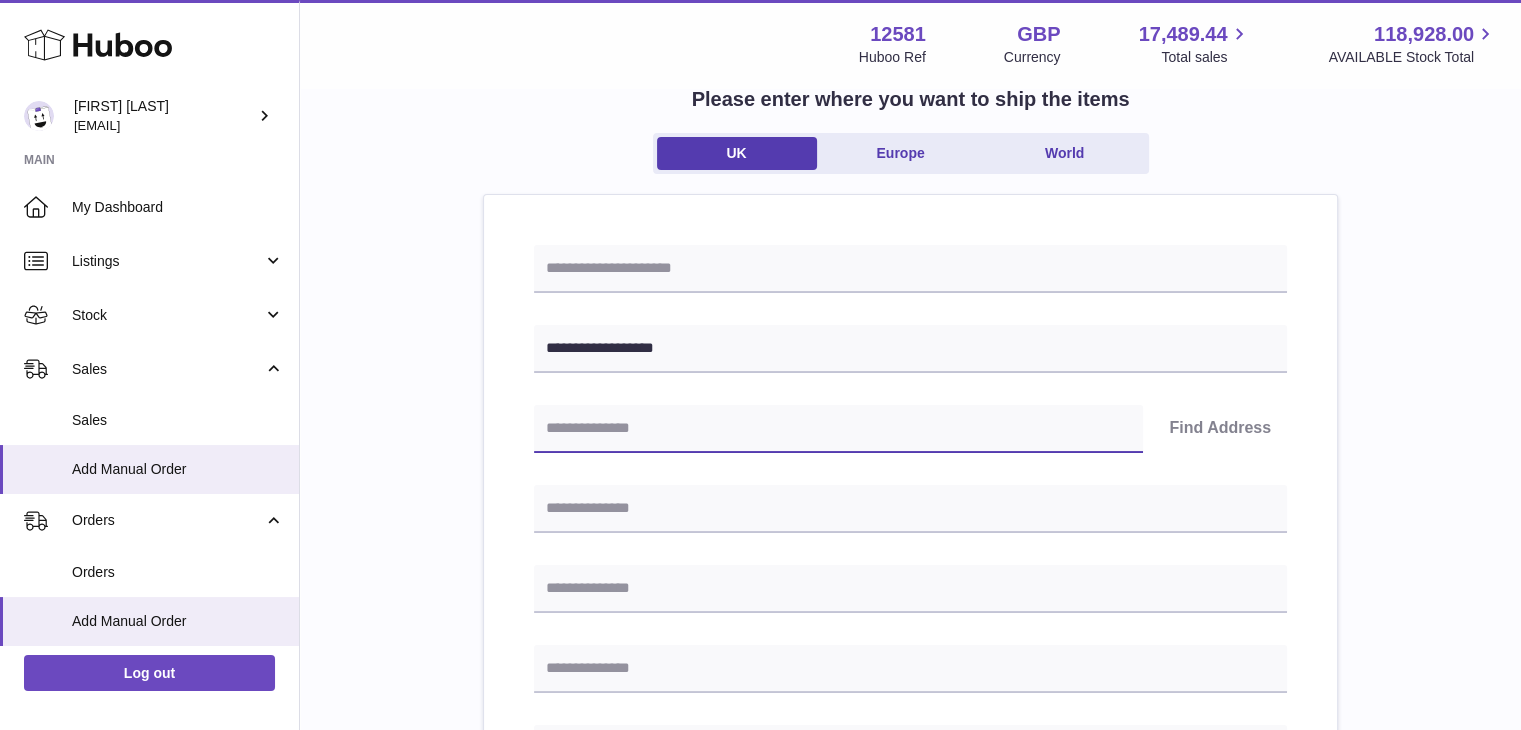 click at bounding box center [838, 429] 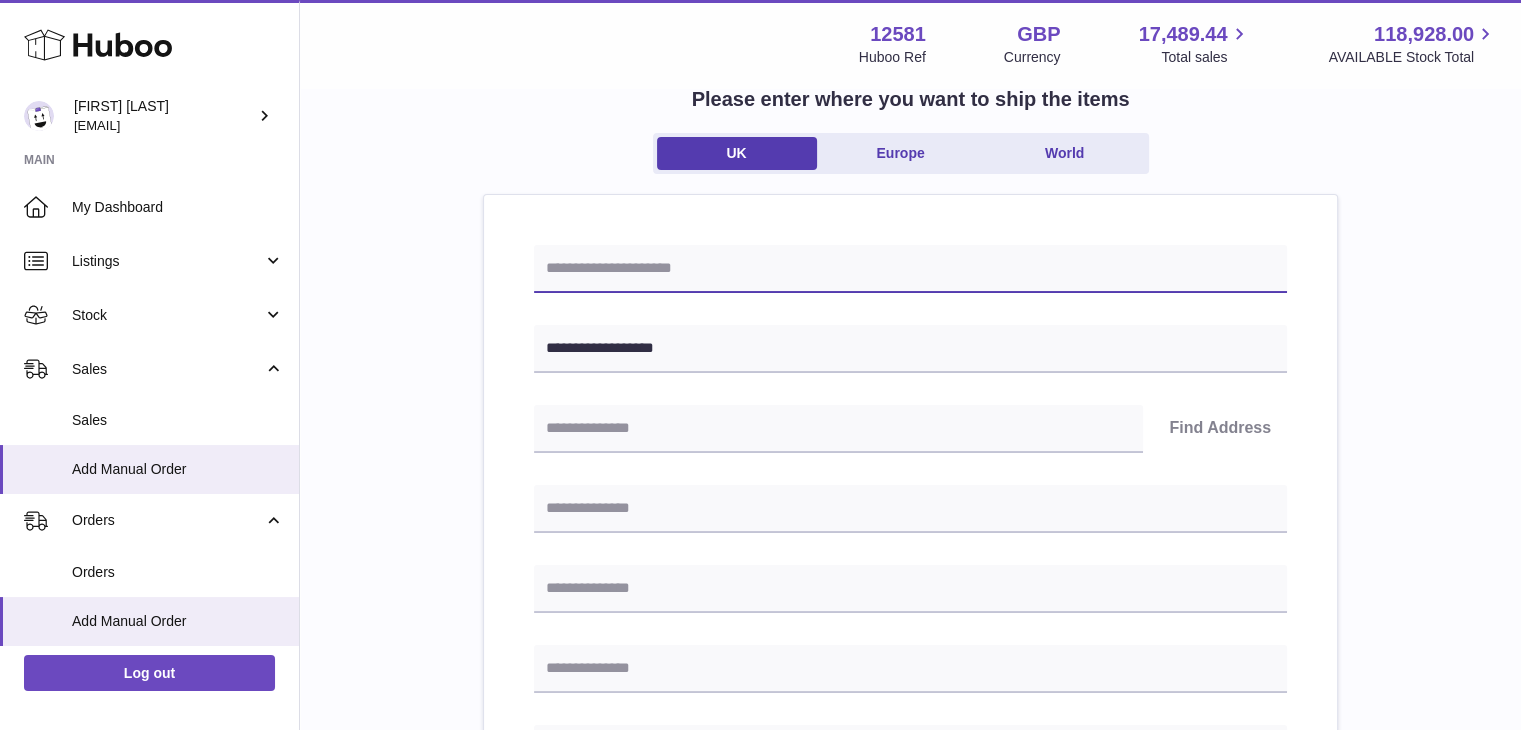 click at bounding box center (910, 269) 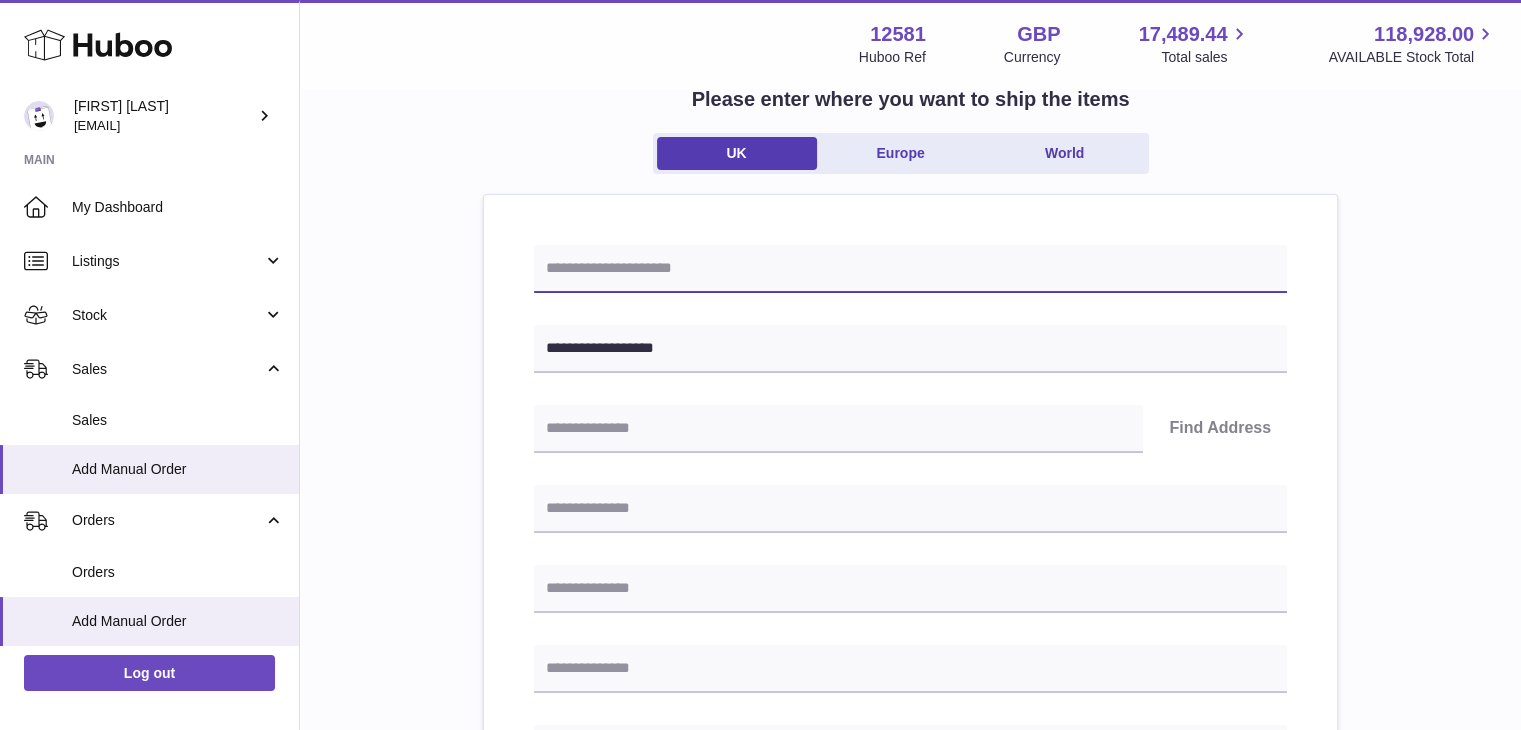 paste on "**********" 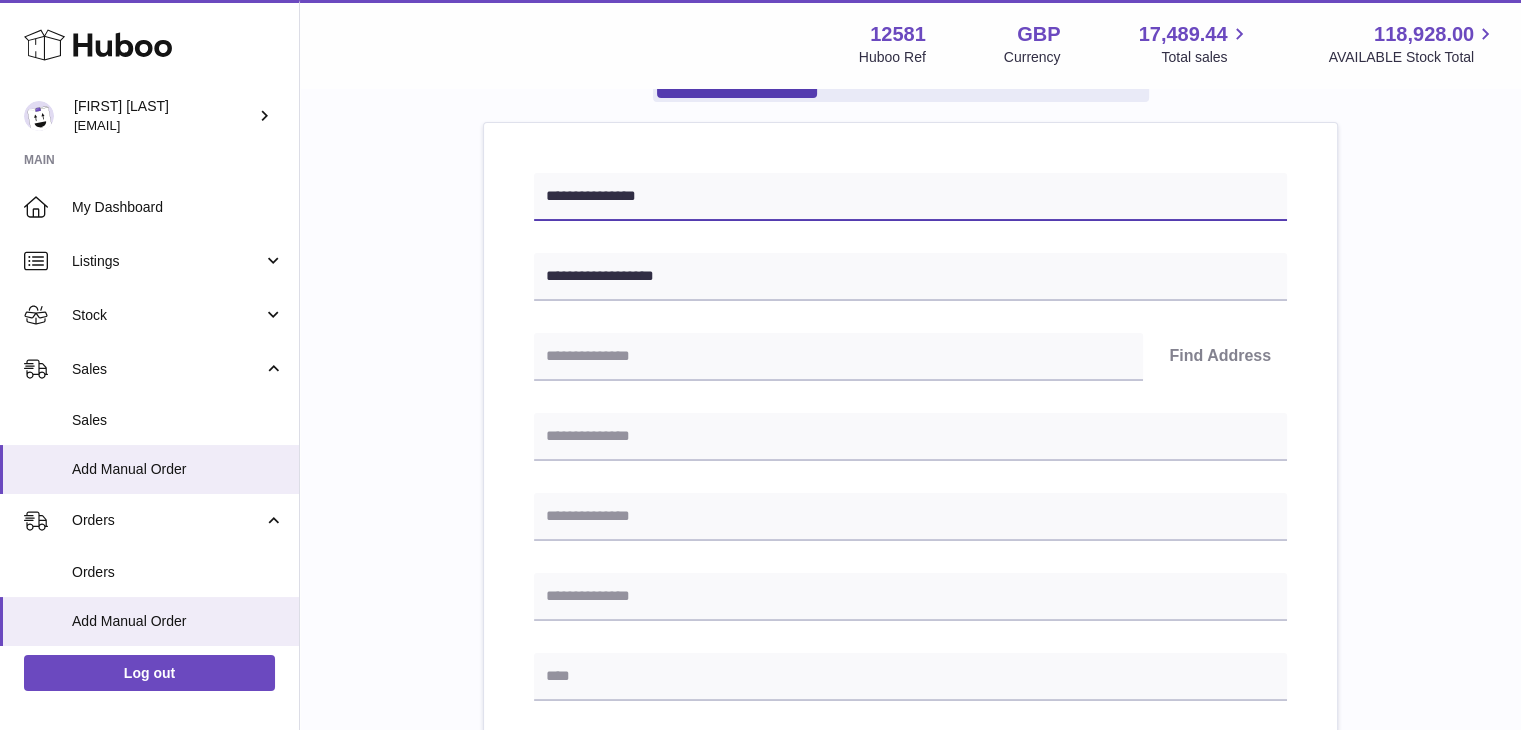 scroll, scrollTop: 152, scrollLeft: 0, axis: vertical 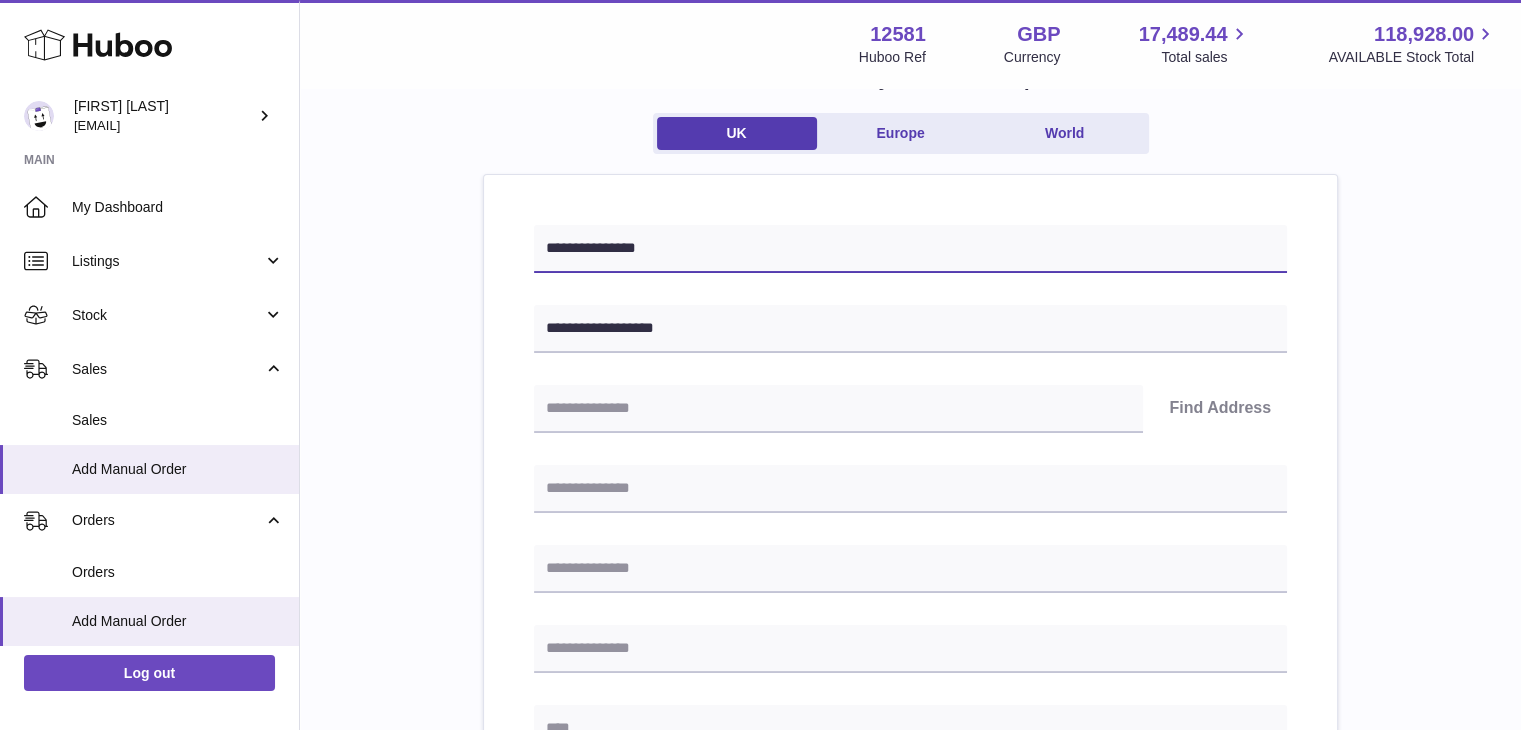 type on "**********" 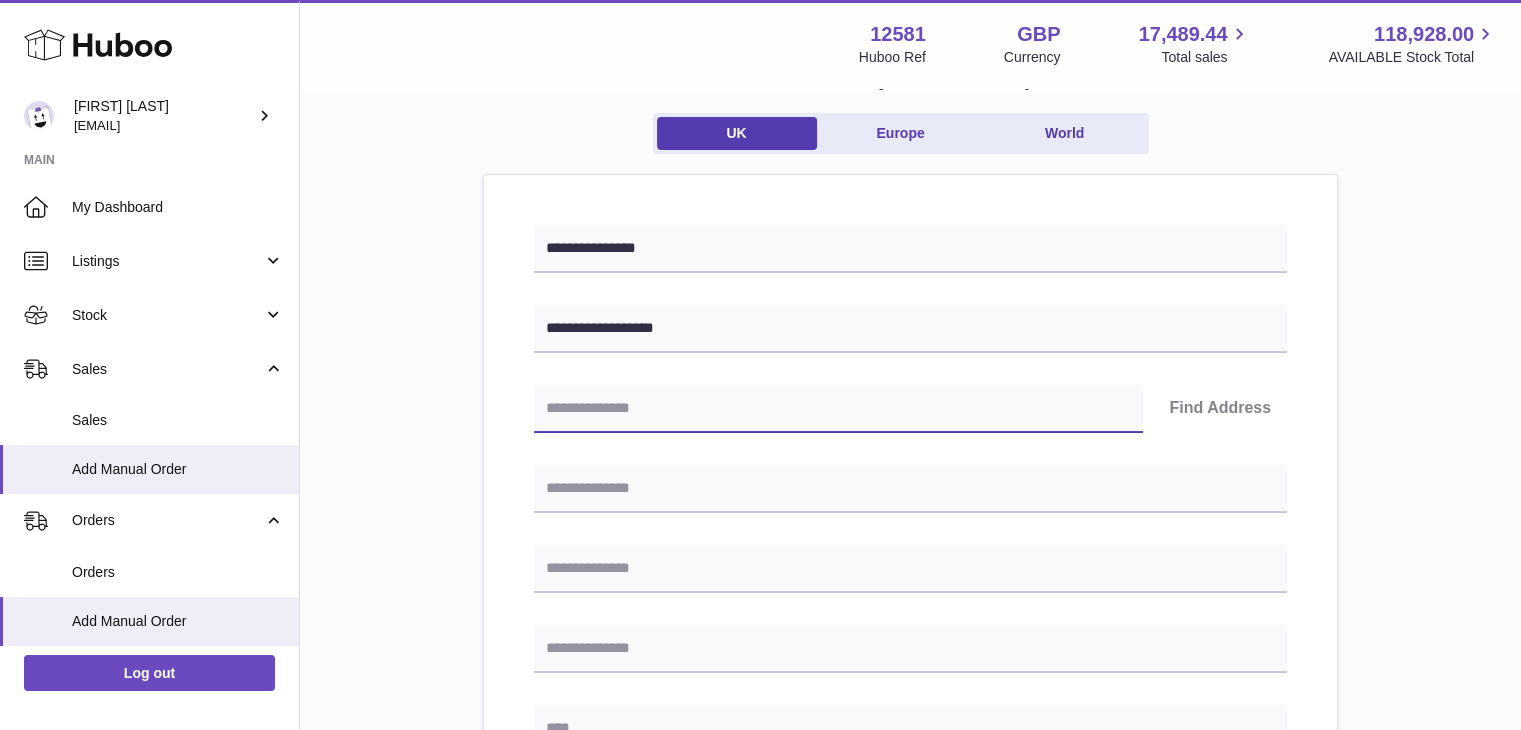 click at bounding box center (838, 409) 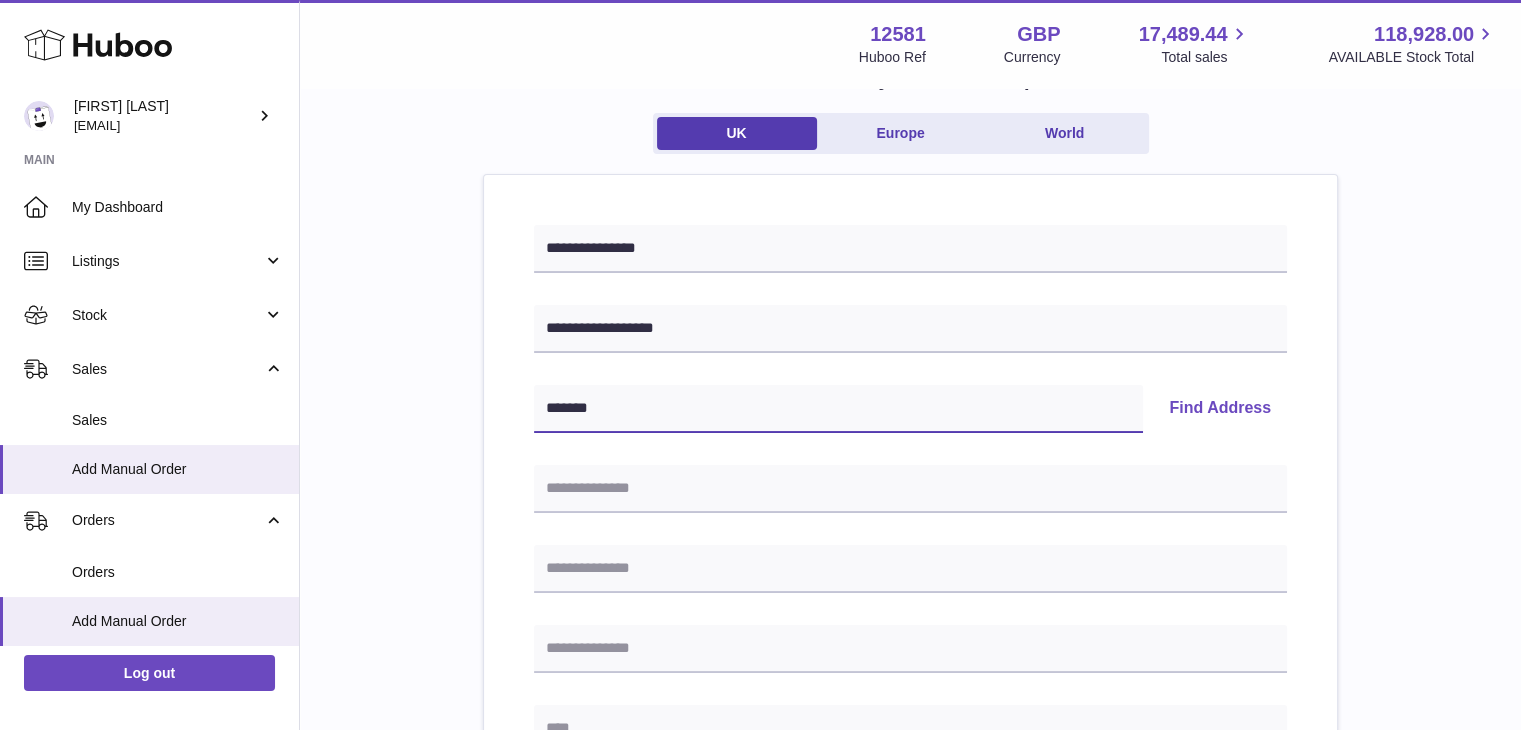 type on "*******" 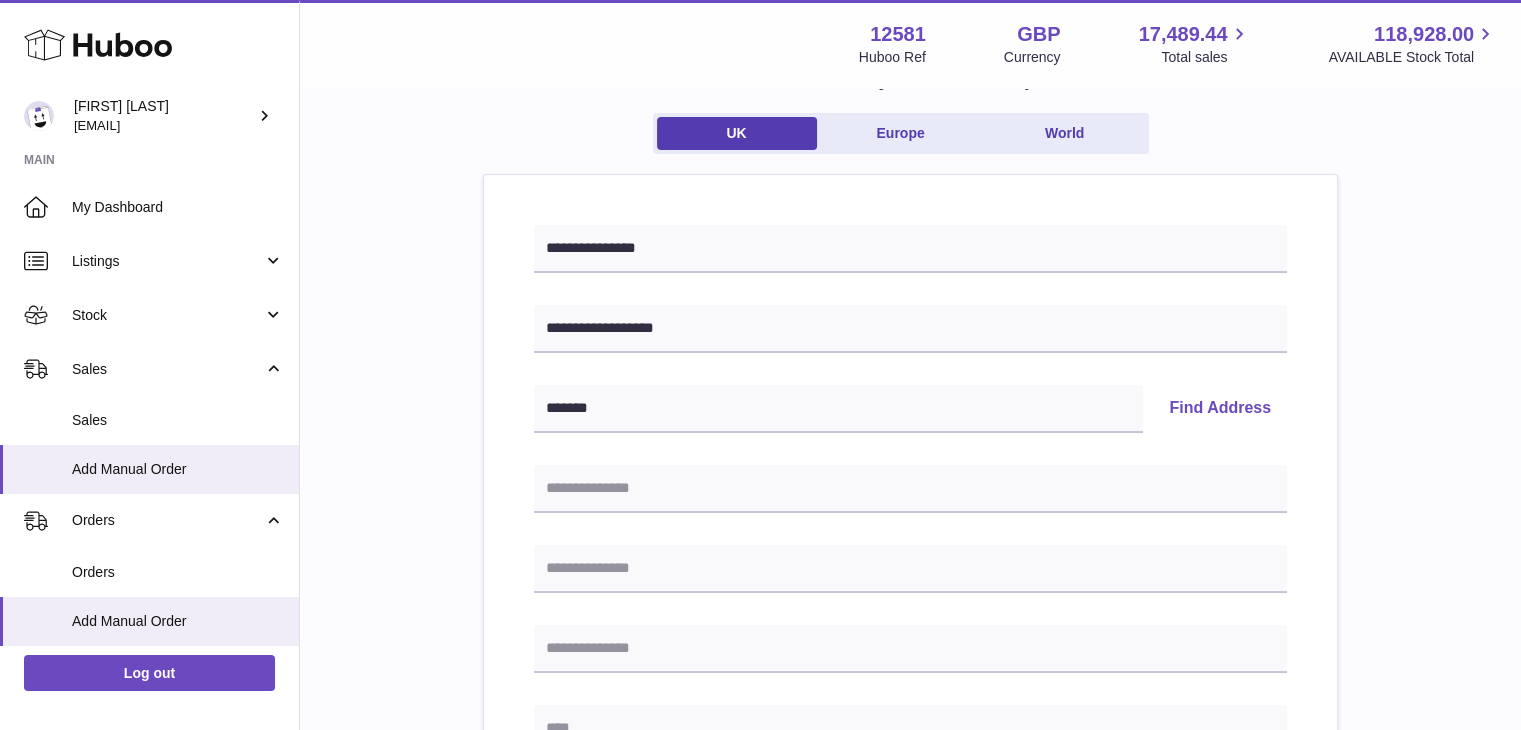click on "Find Address" at bounding box center [1220, 409] 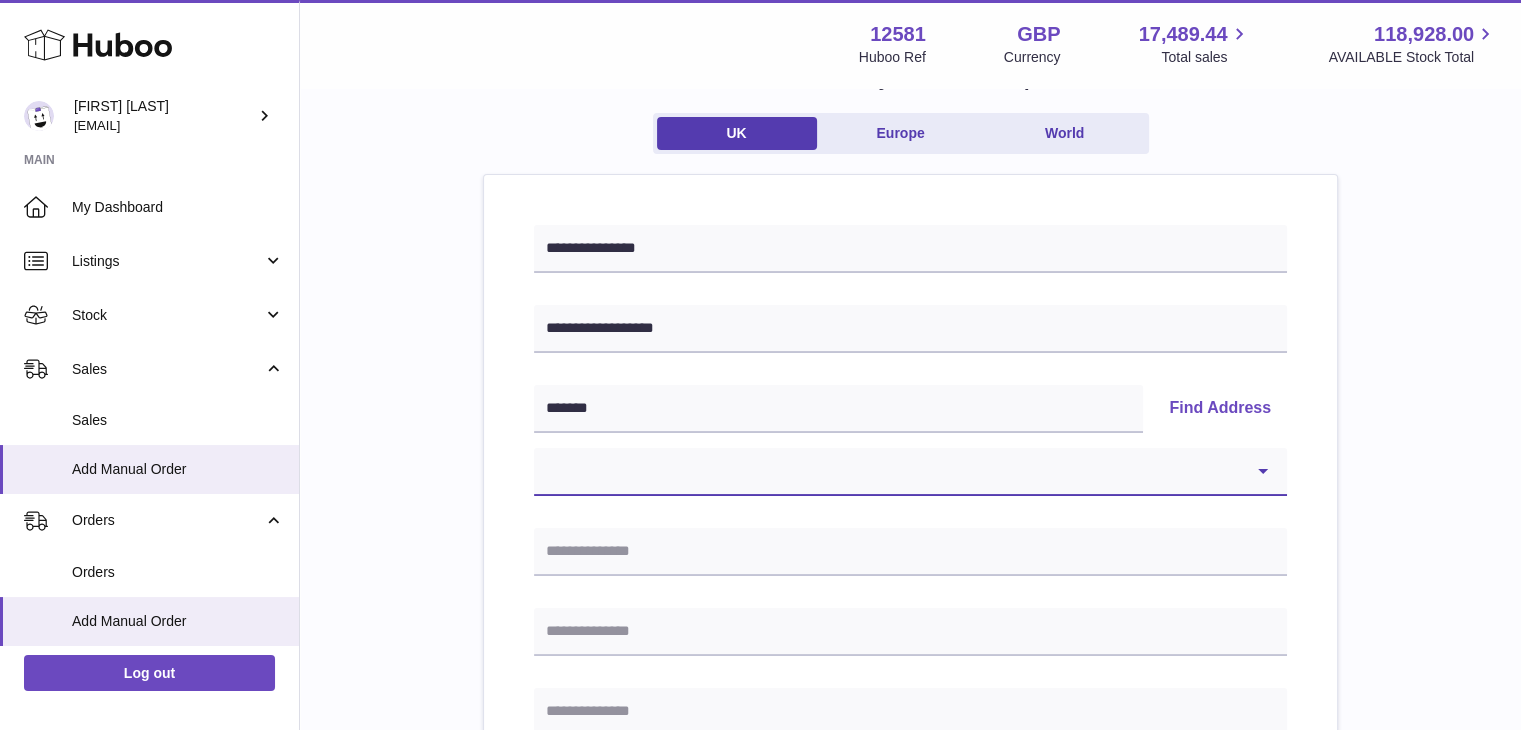 click on "[REDACTED]" at bounding box center (910, 472) 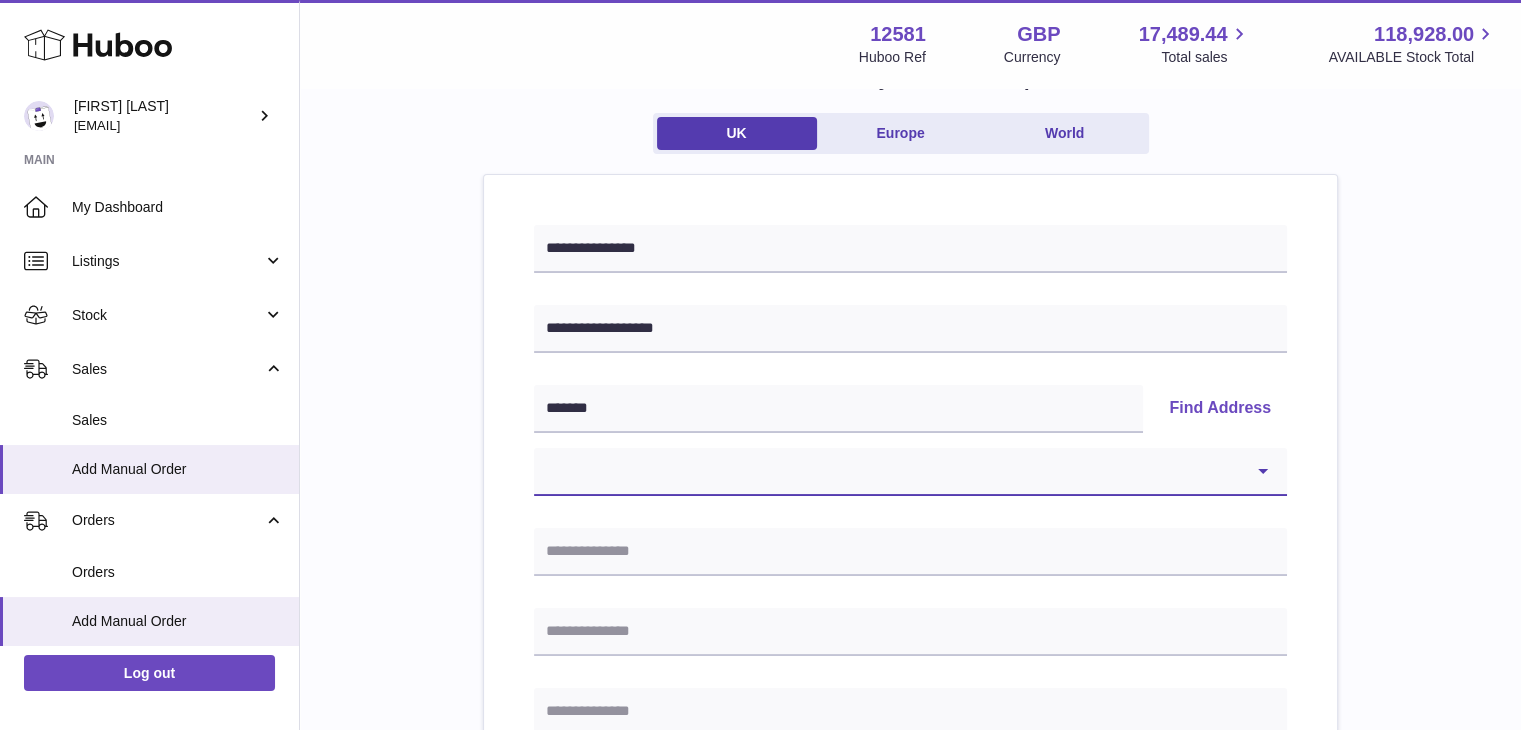 select on "*" 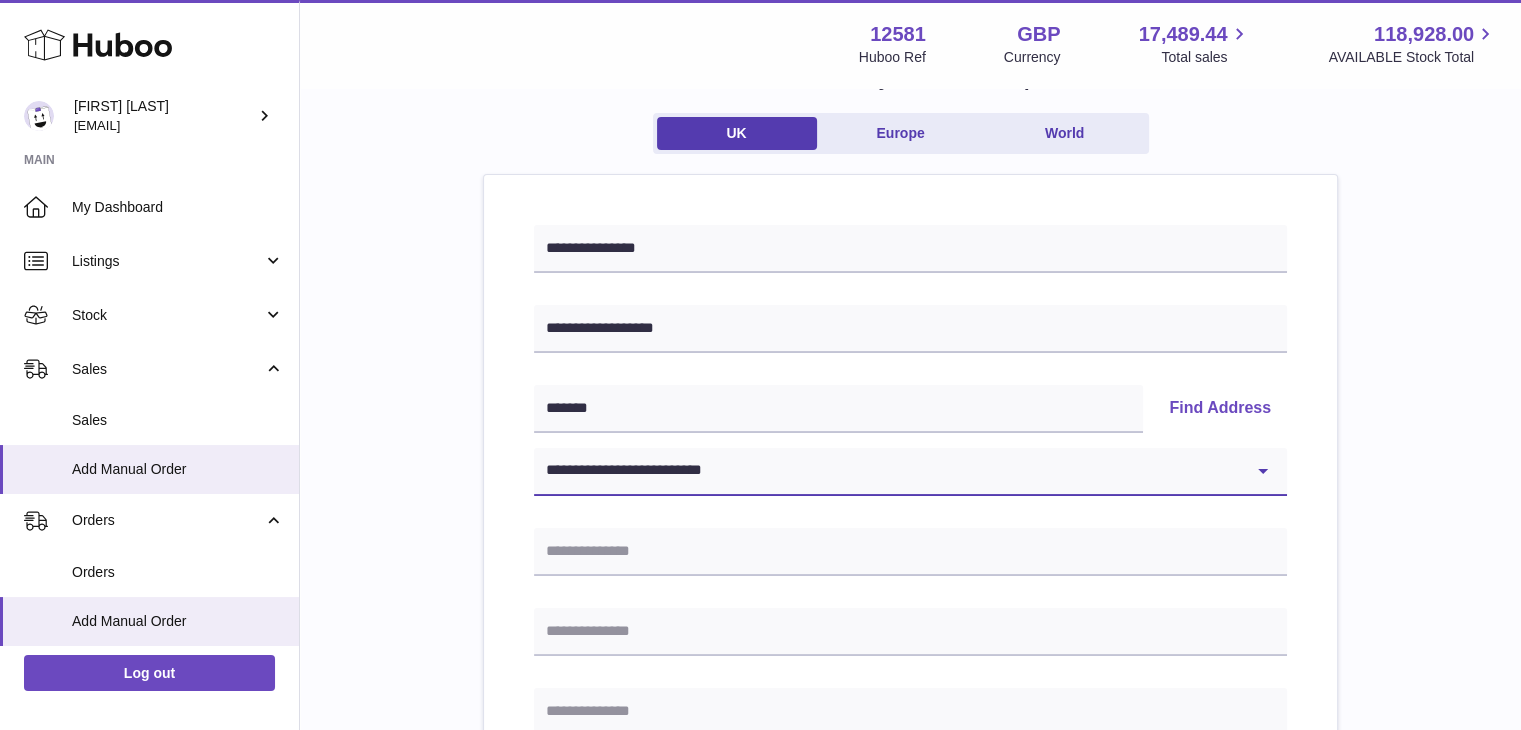 click on "[REDACTED]" at bounding box center (910, 472) 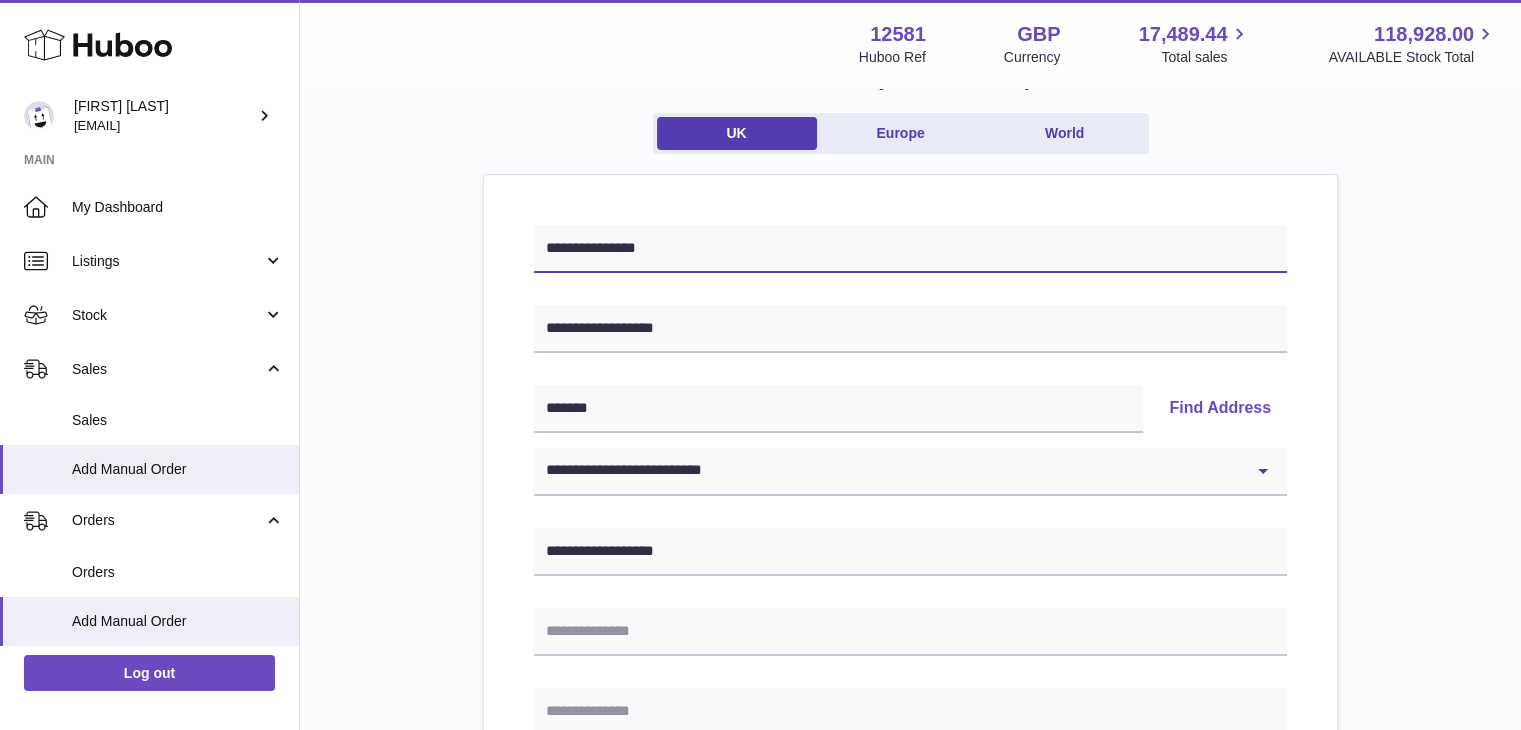 click on "**********" at bounding box center (910, 249) 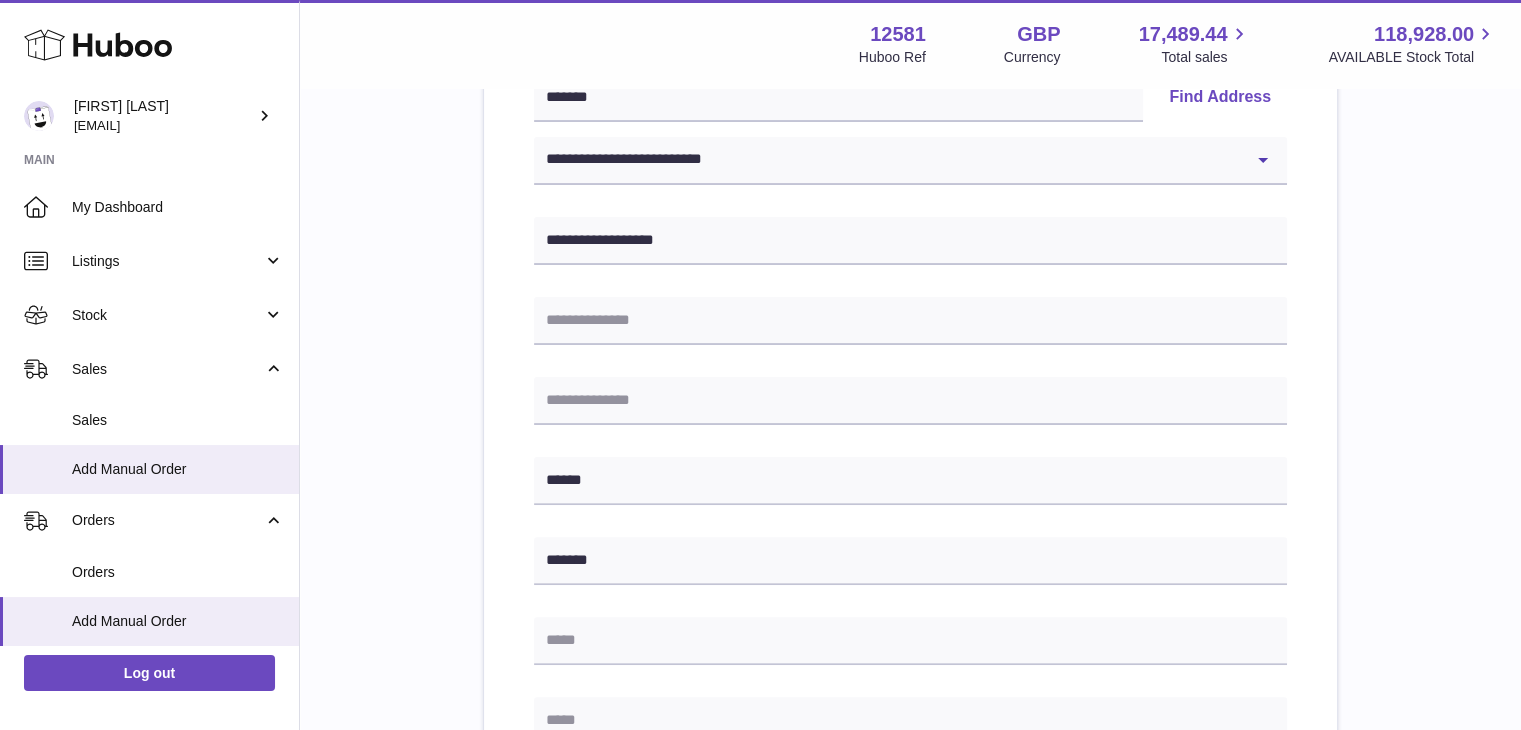 scroll, scrollTop: 682, scrollLeft: 0, axis: vertical 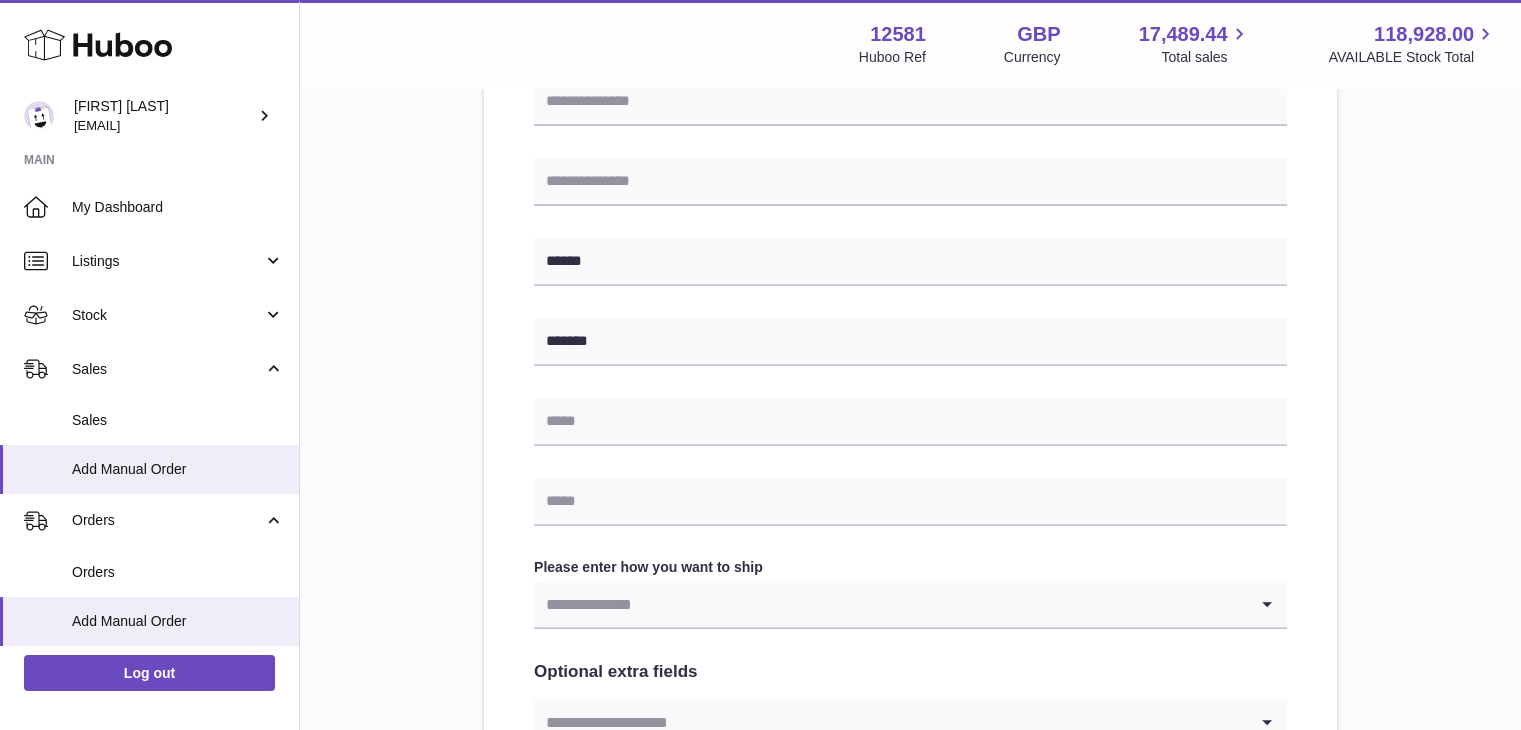 type on "**********" 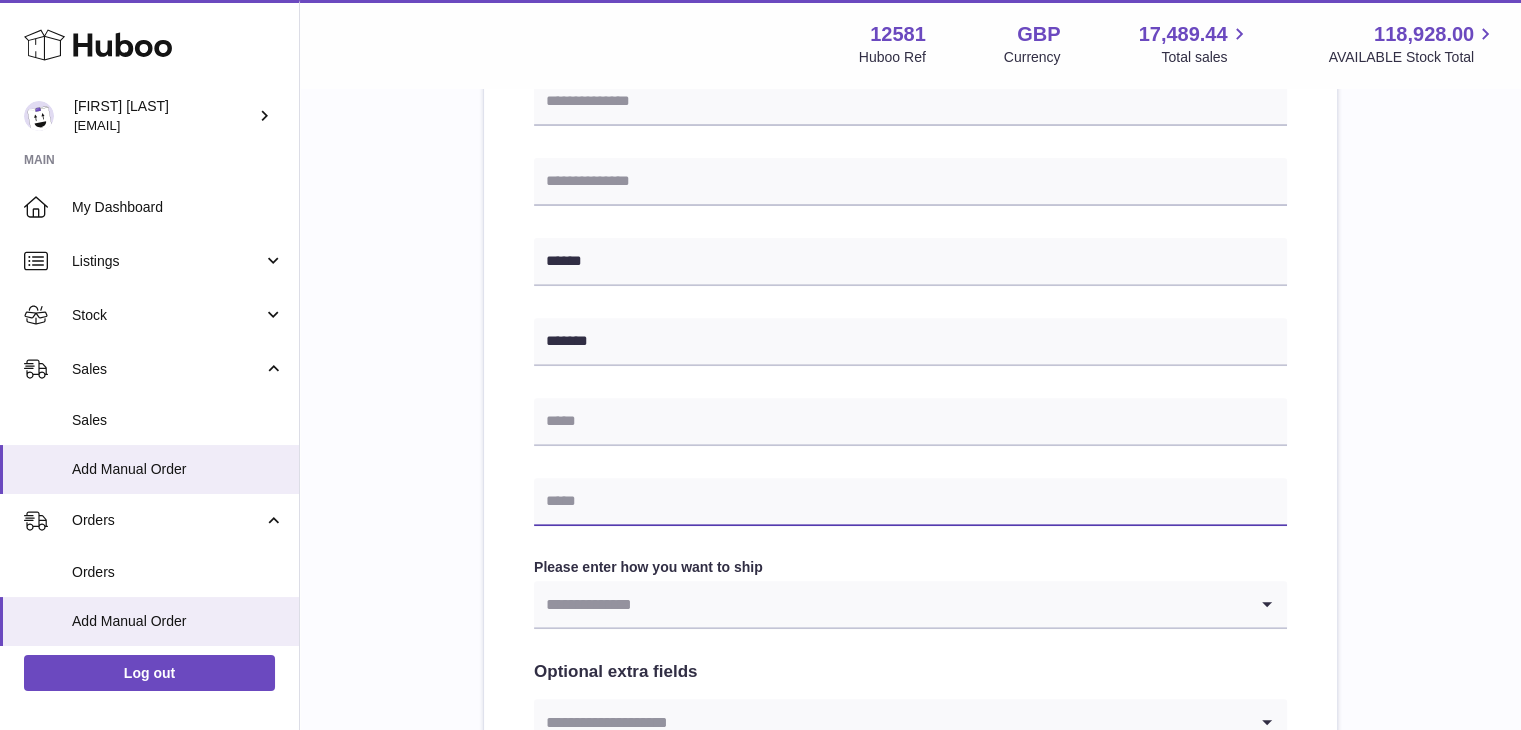 click at bounding box center [910, 502] 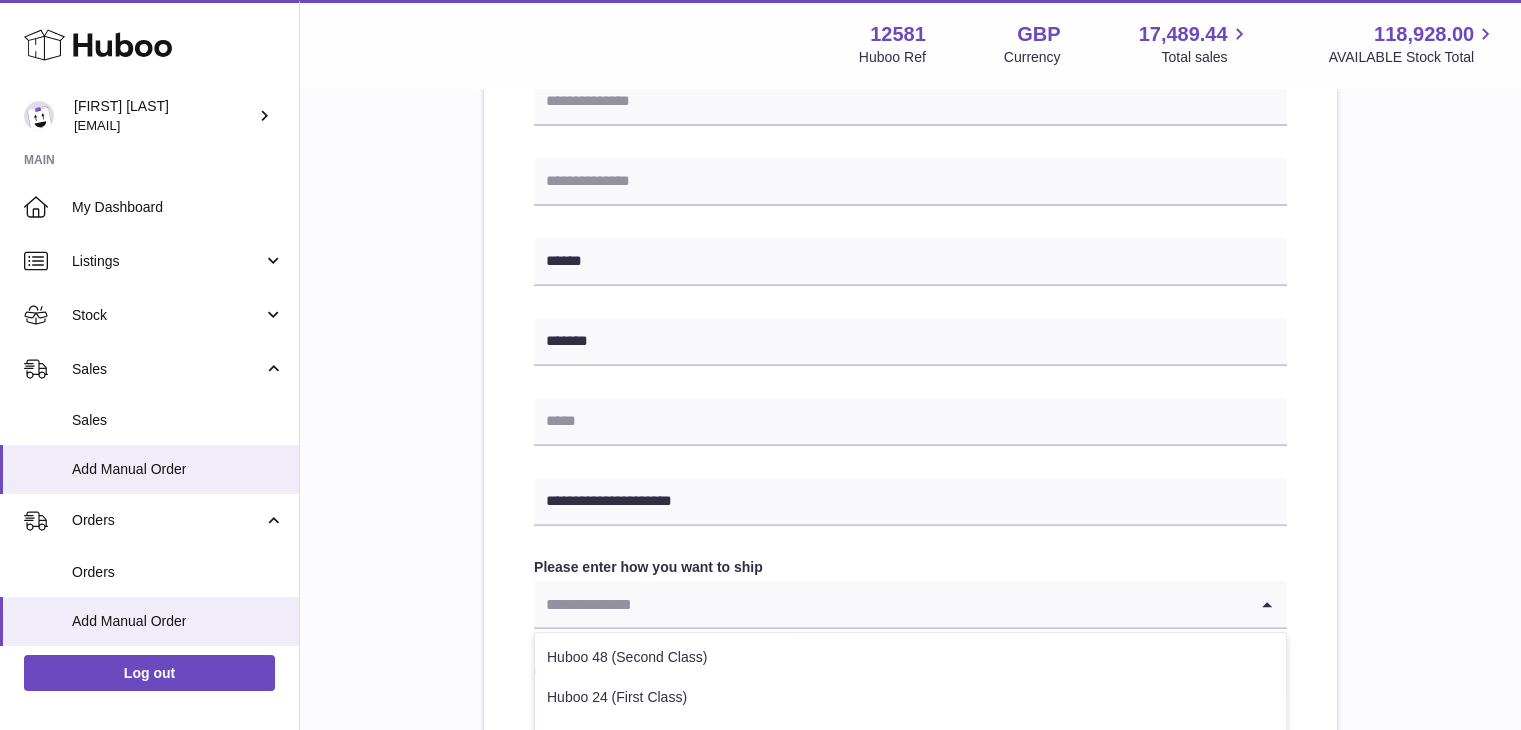 click at bounding box center (890, 604) 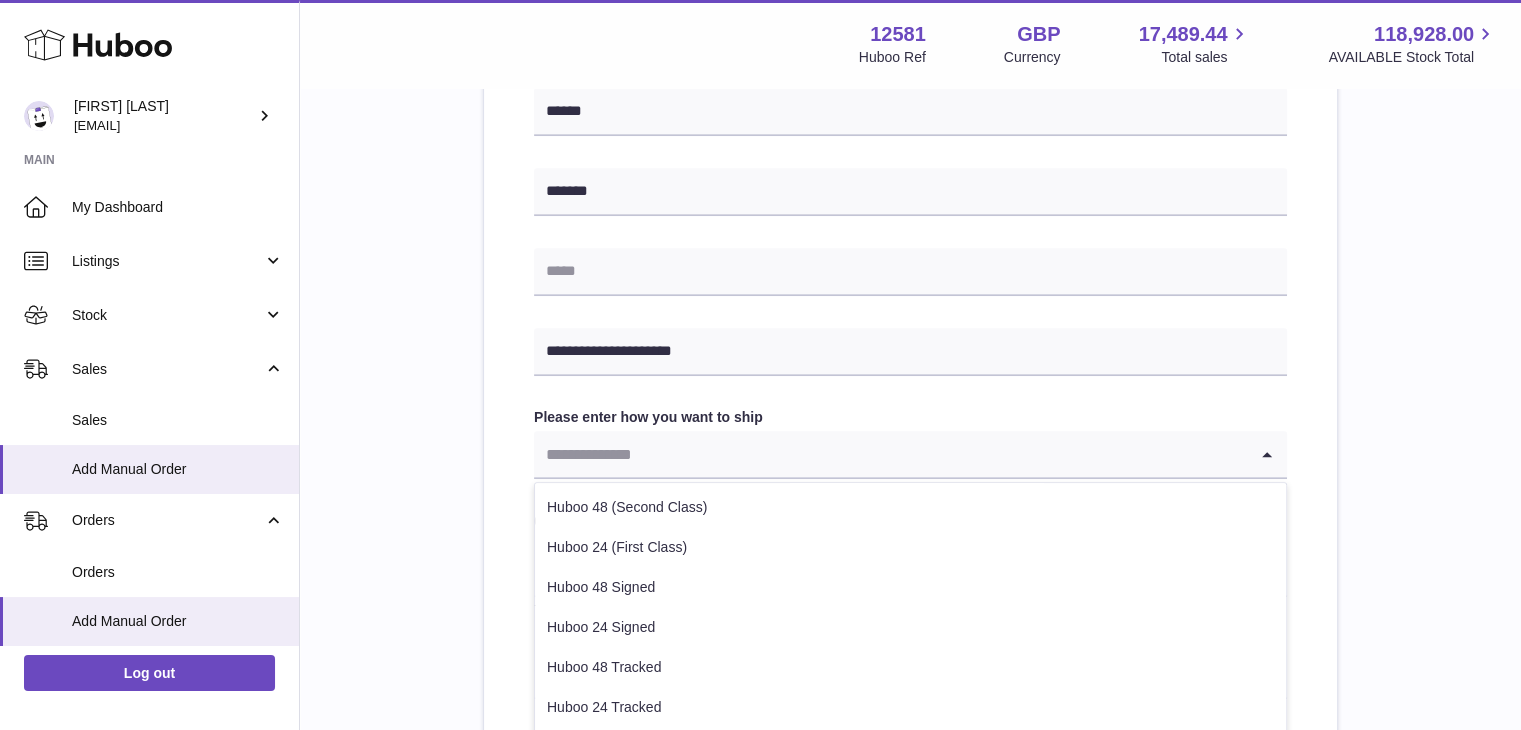 scroll, scrollTop: 834, scrollLeft: 0, axis: vertical 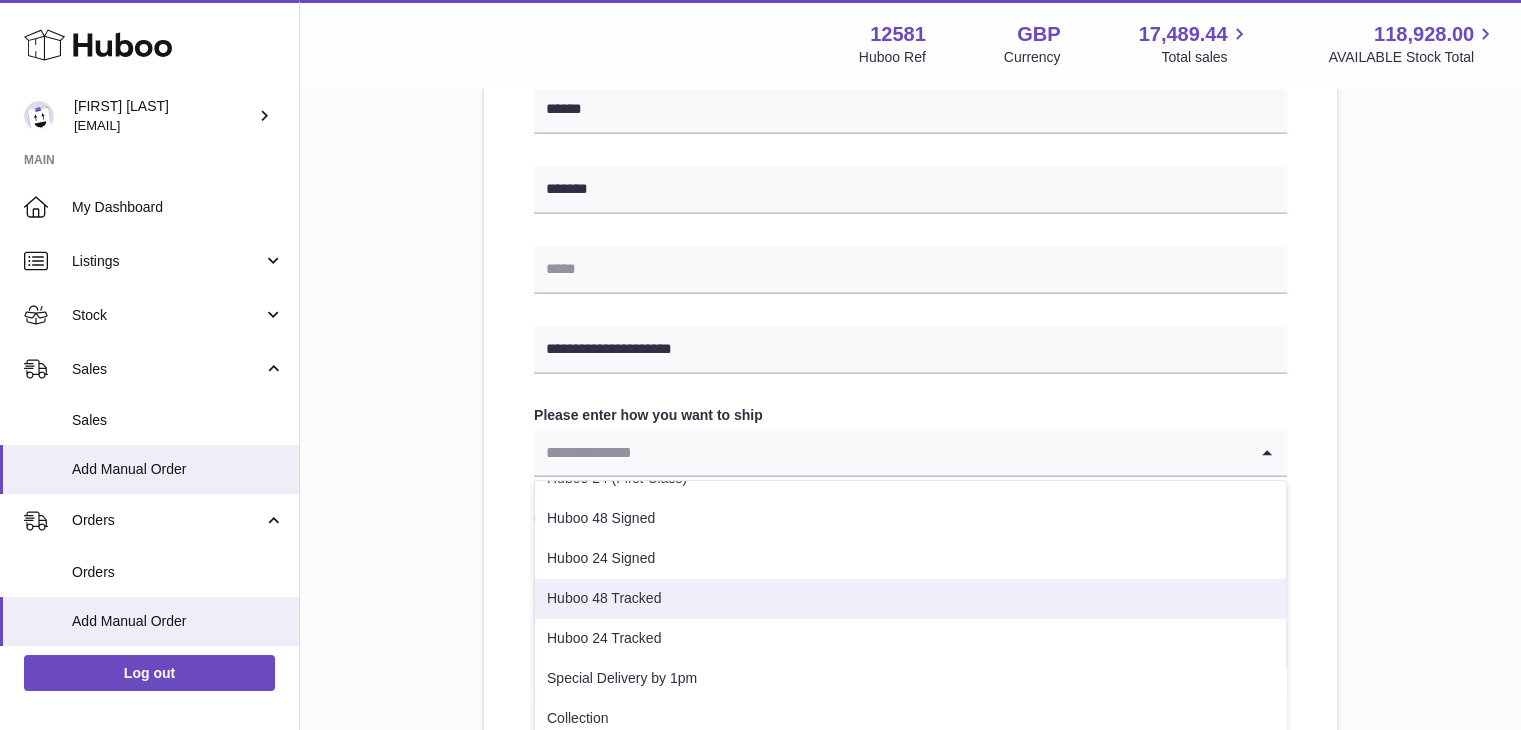 click on "Huboo 48 Tracked" at bounding box center (910, 599) 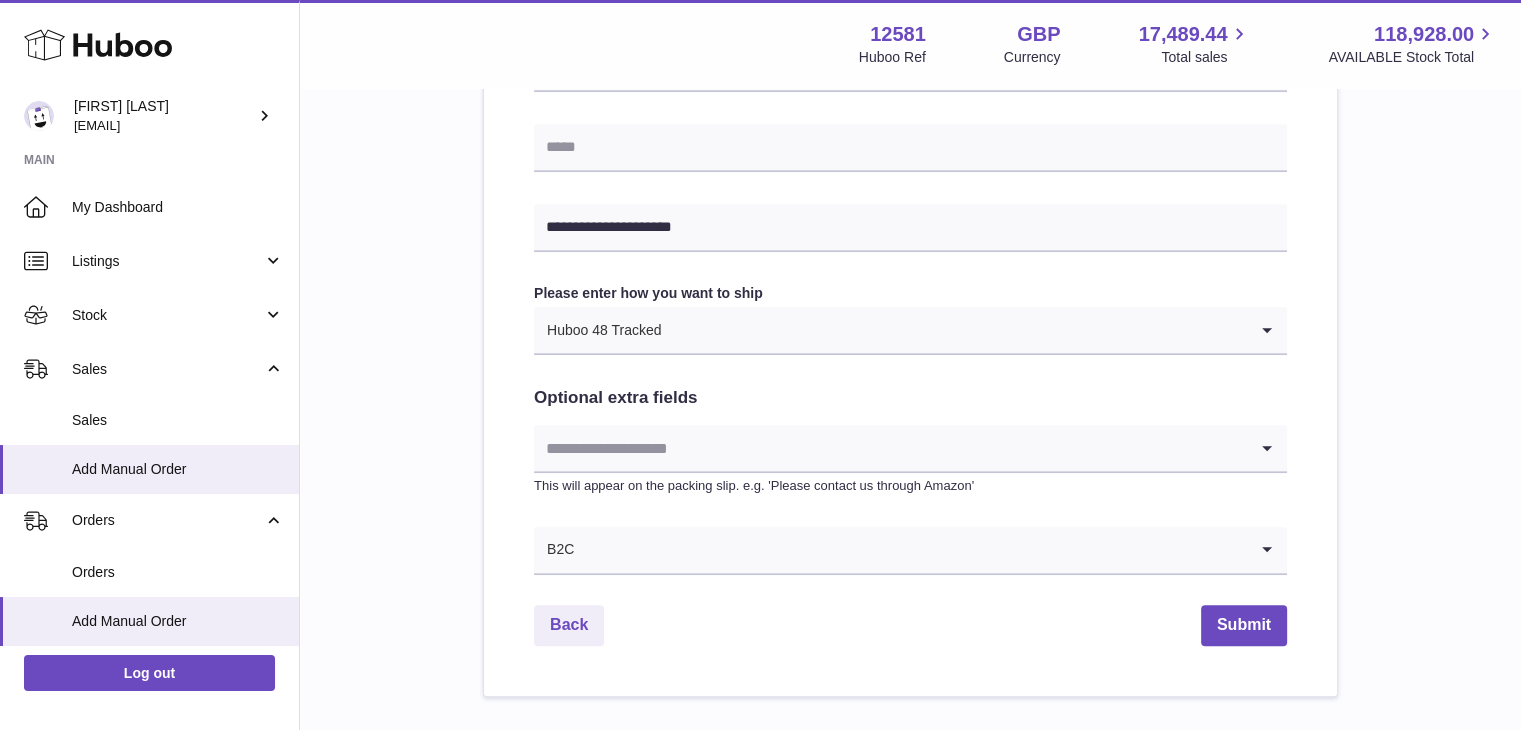 scroll, scrollTop: 958, scrollLeft: 0, axis: vertical 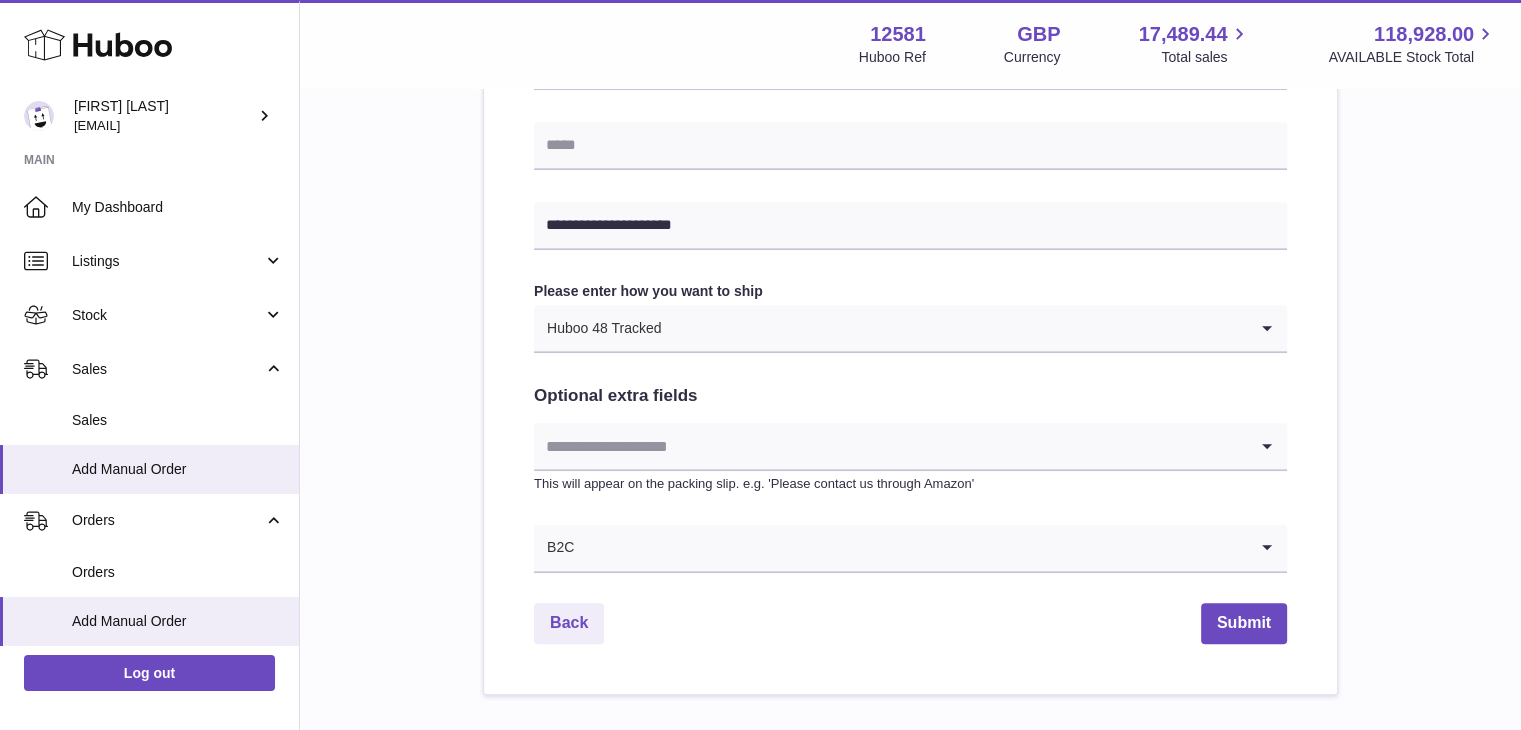 click at bounding box center [890, 446] 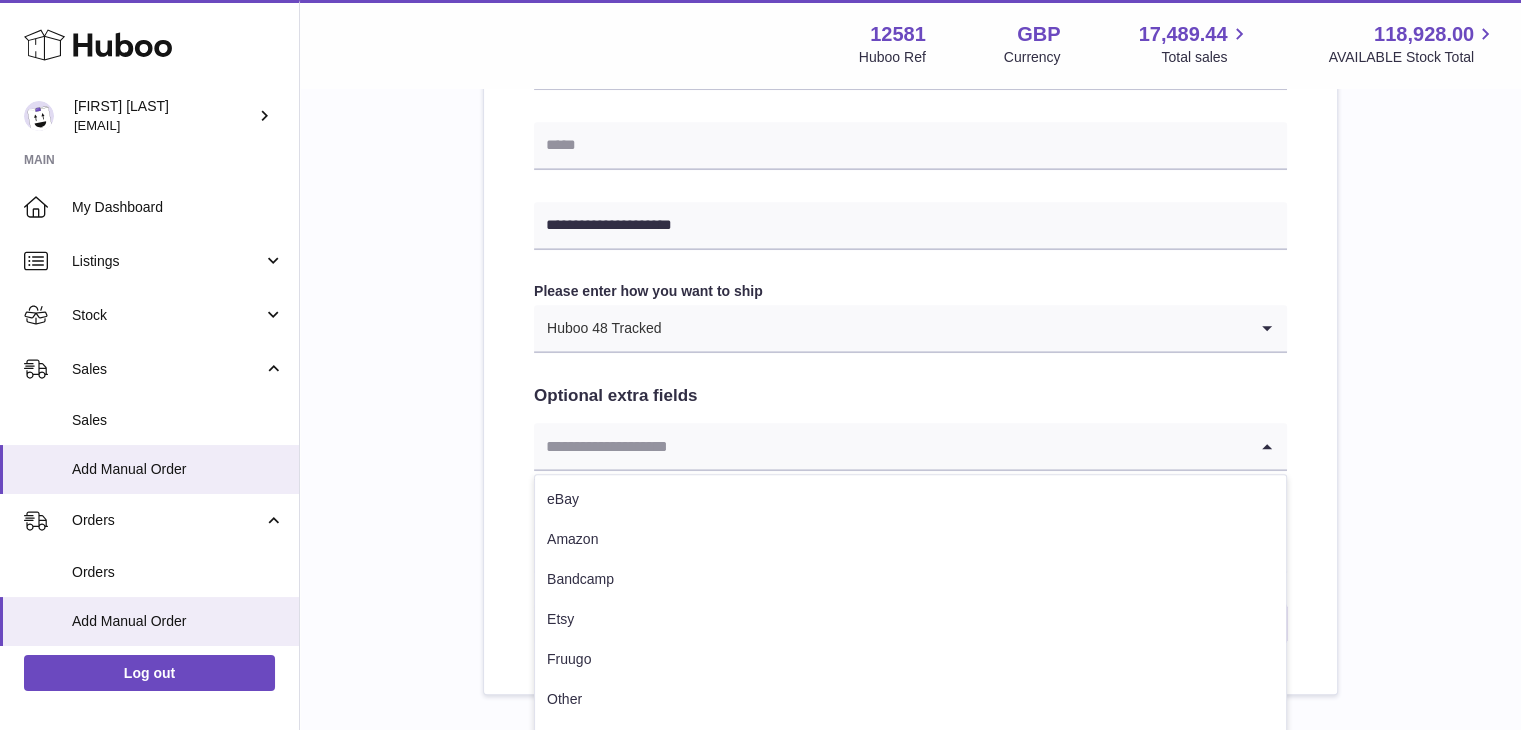 click on "Optional extra fields" at bounding box center (910, 396) 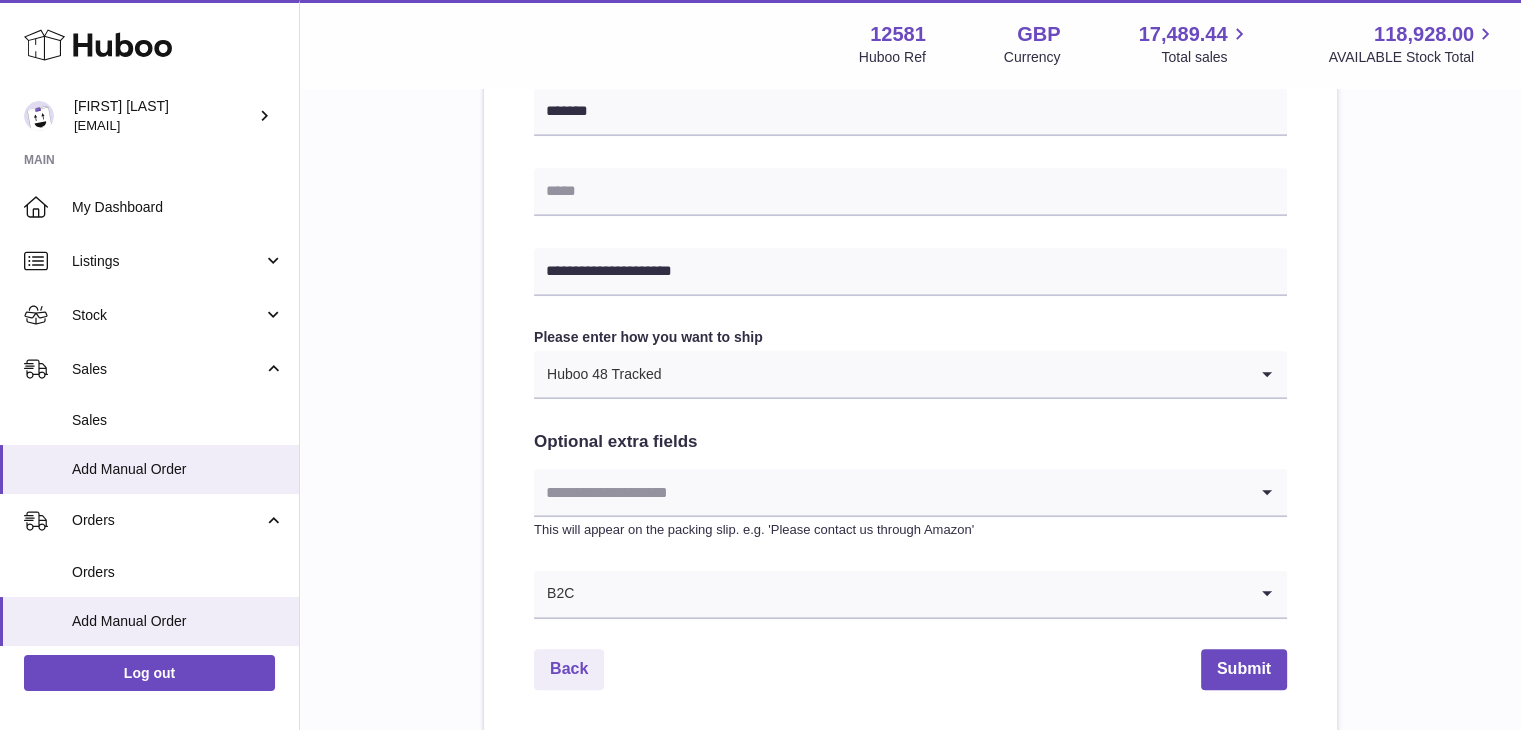 scroll, scrollTop: 984, scrollLeft: 0, axis: vertical 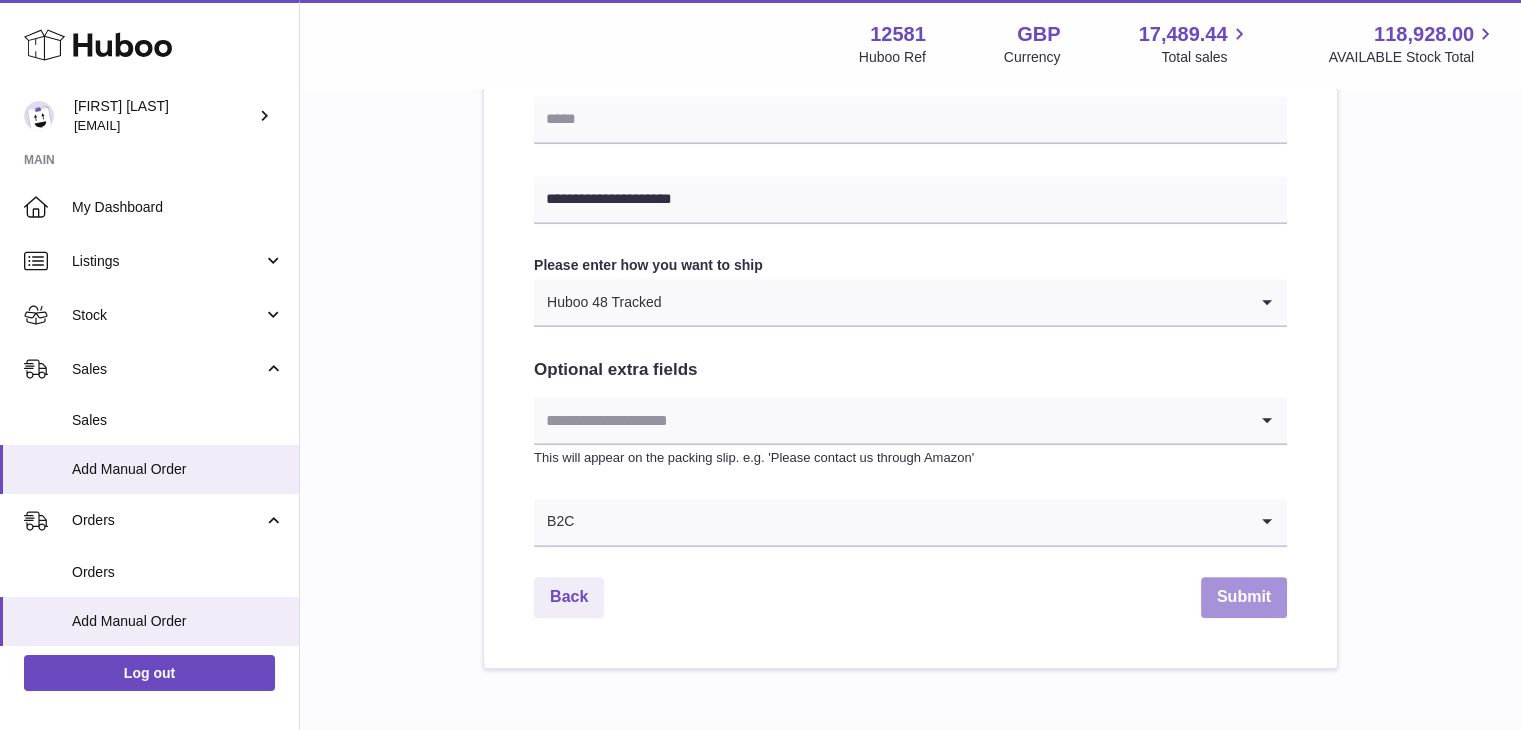 click on "Submit" at bounding box center (1244, 597) 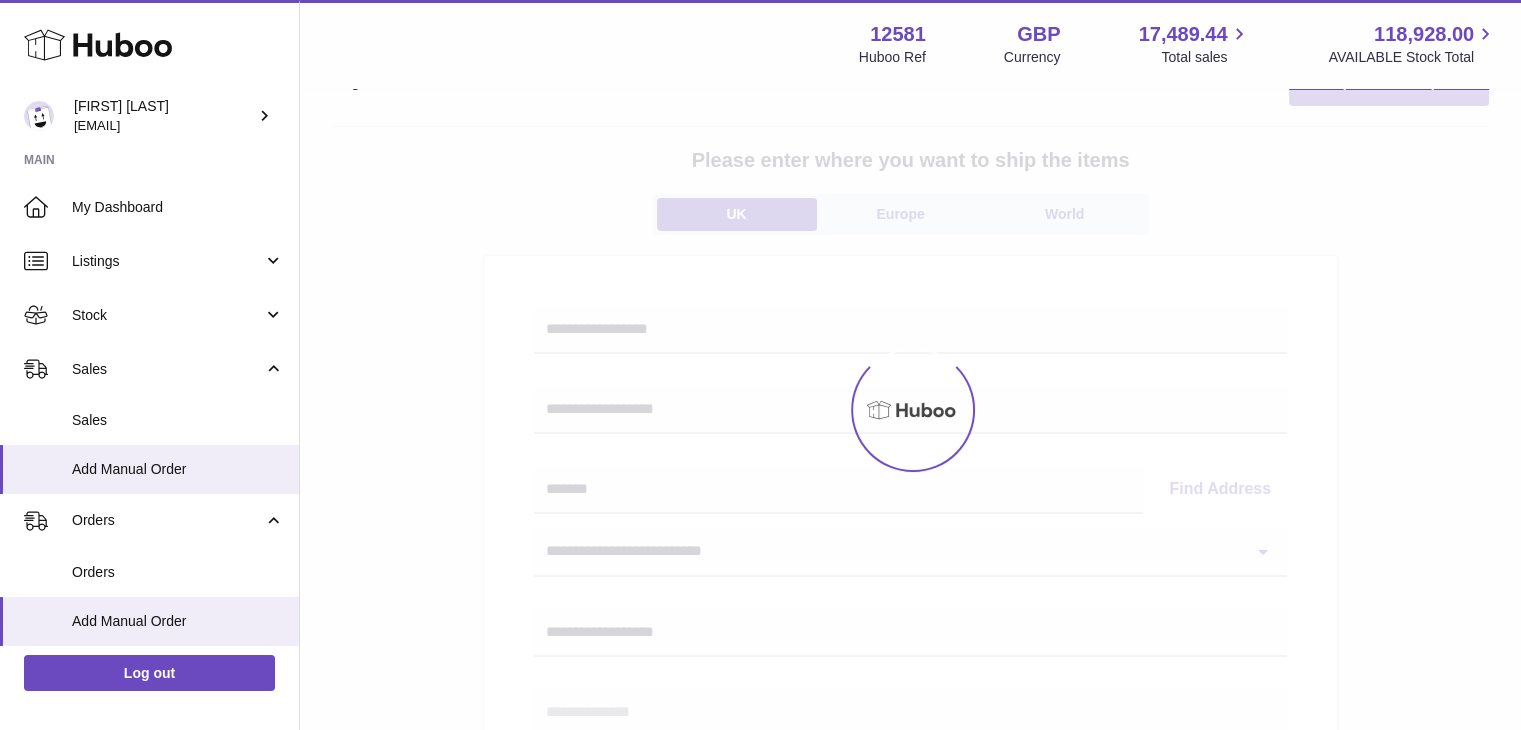 scroll, scrollTop: 62, scrollLeft: 0, axis: vertical 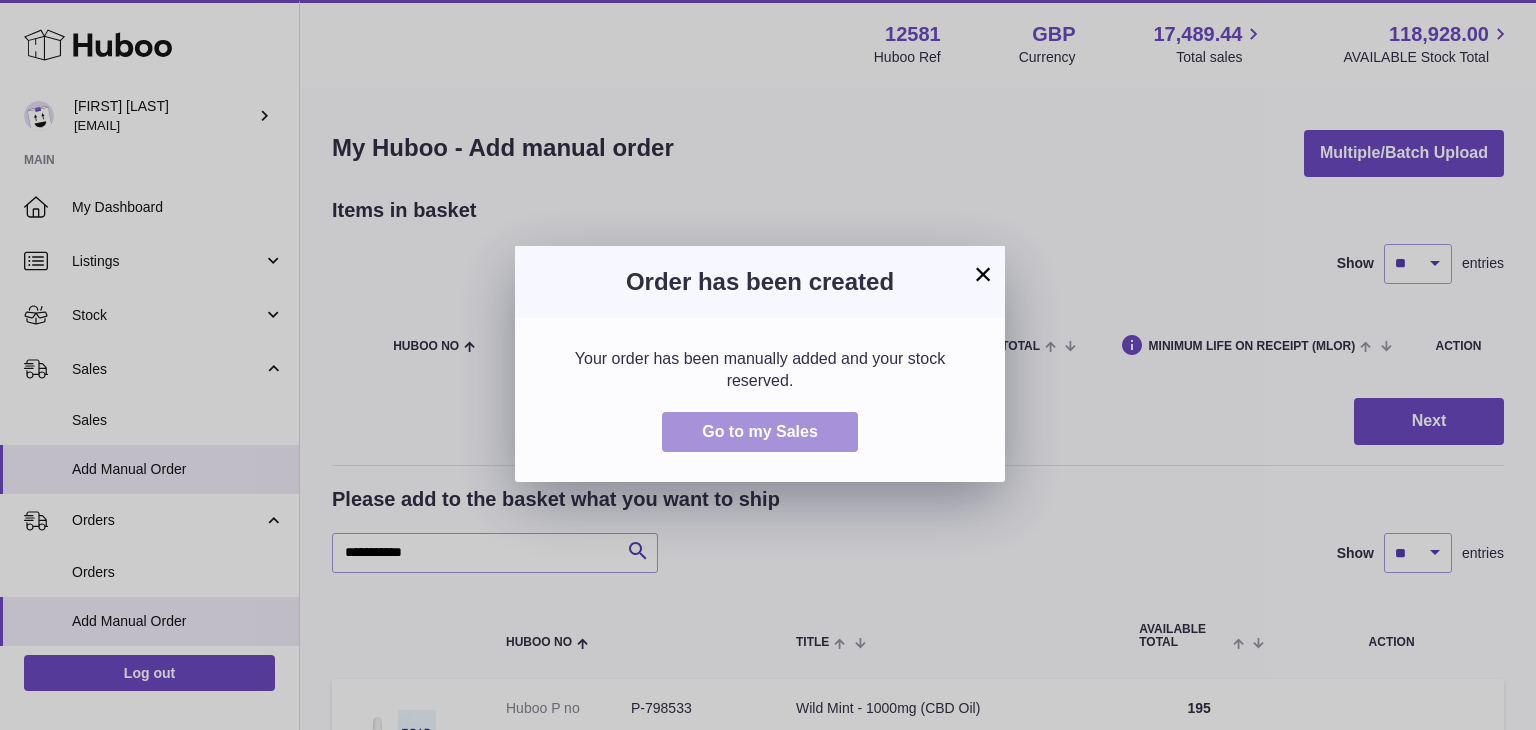 click on "Go to my Sales" at bounding box center (760, 431) 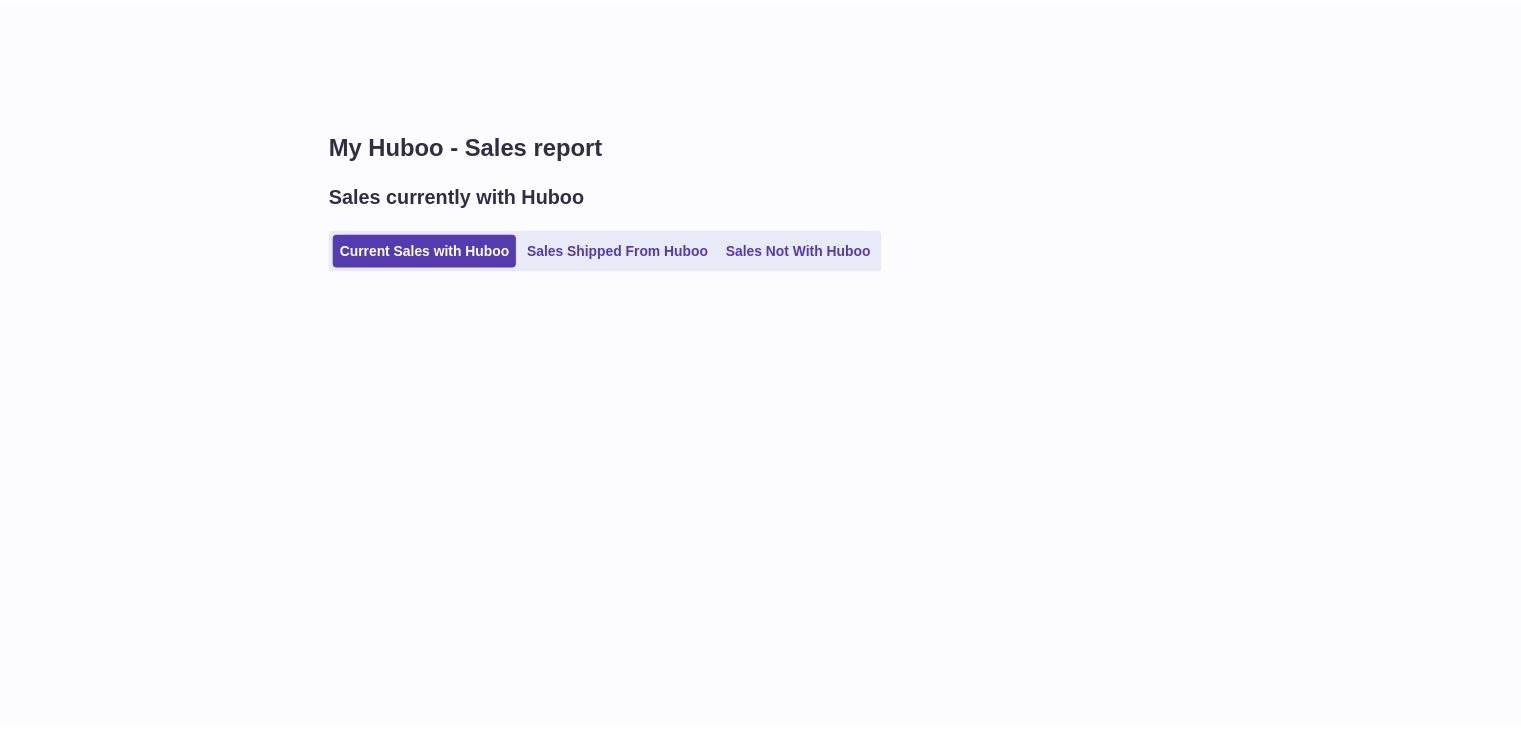 scroll, scrollTop: 0, scrollLeft: 0, axis: both 